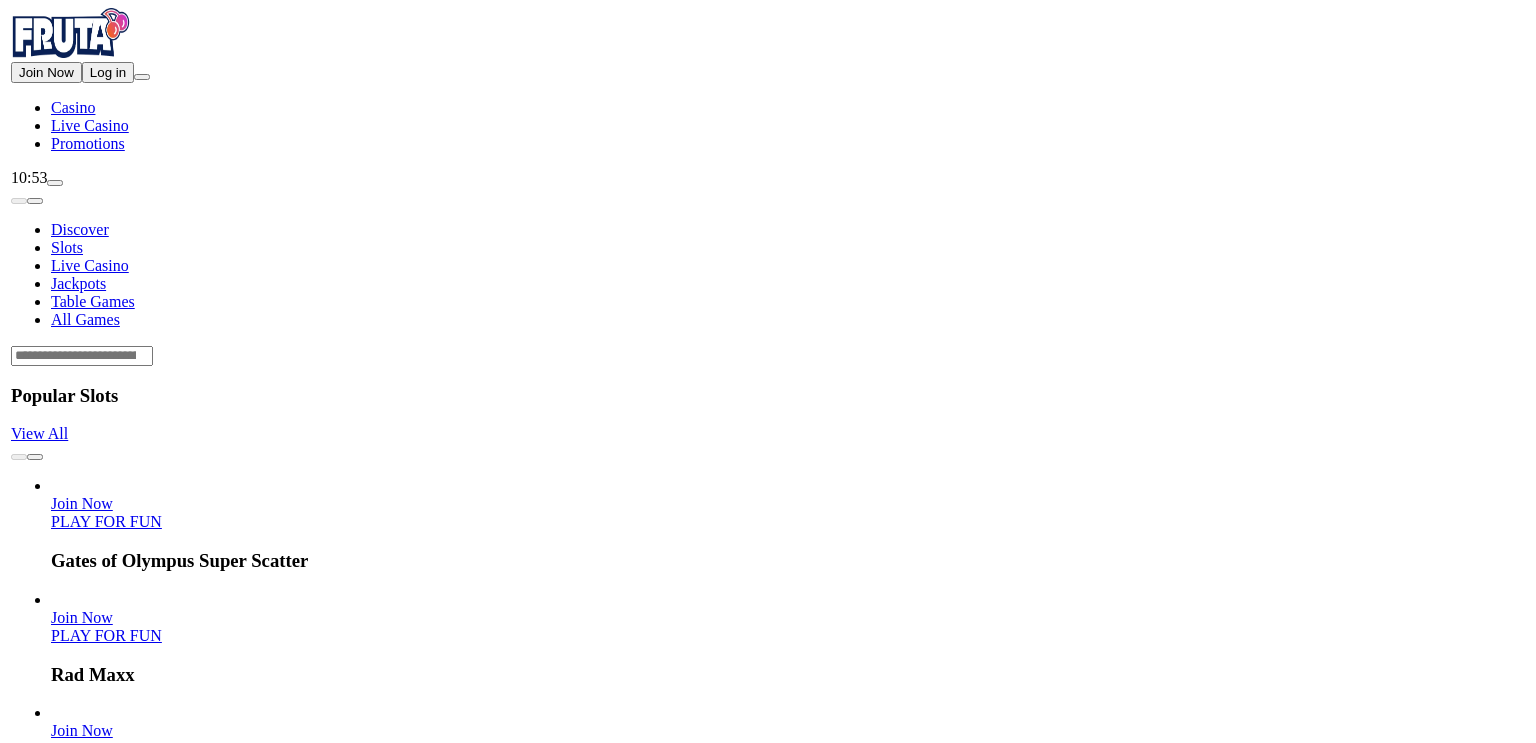 scroll, scrollTop: 0, scrollLeft: 0, axis: both 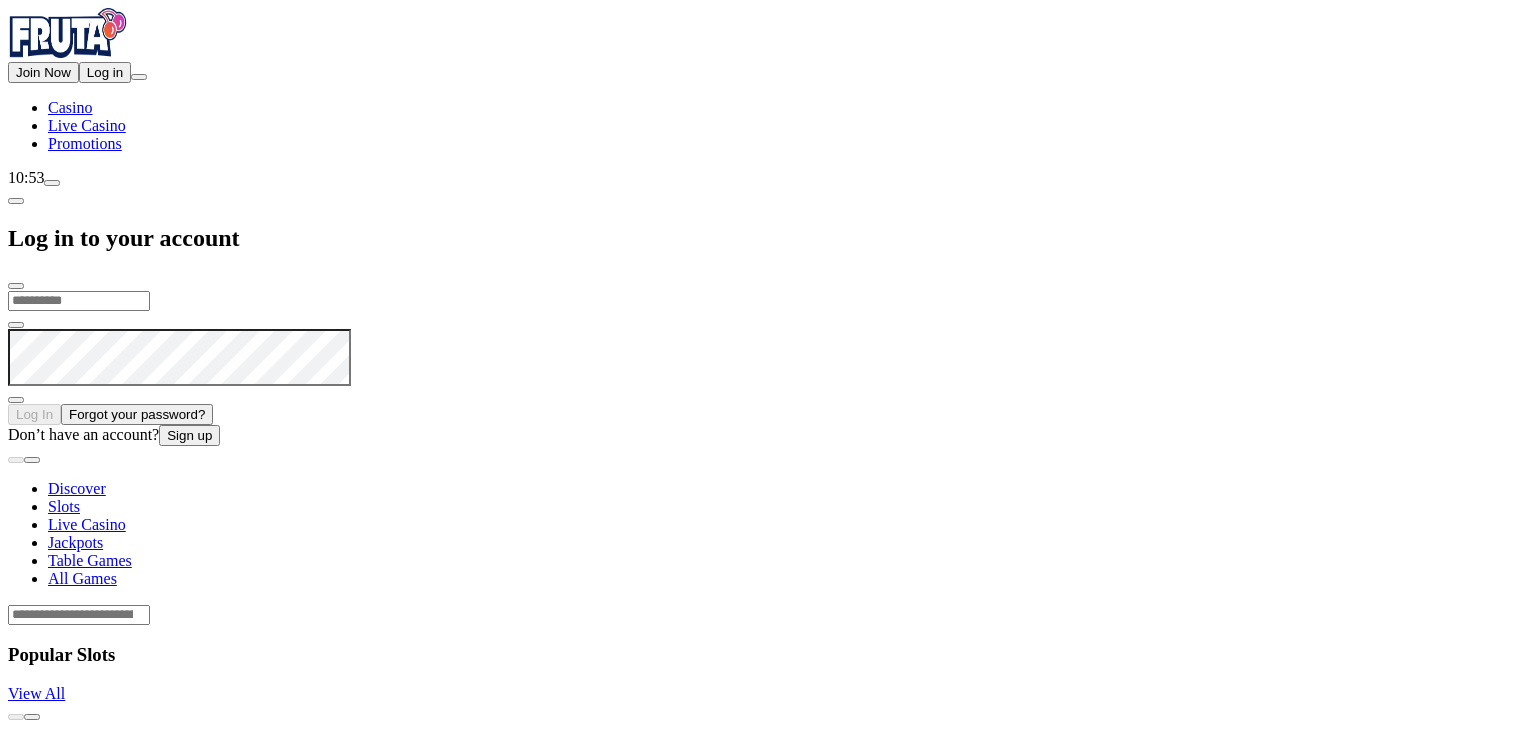 click at bounding box center [79, 301] 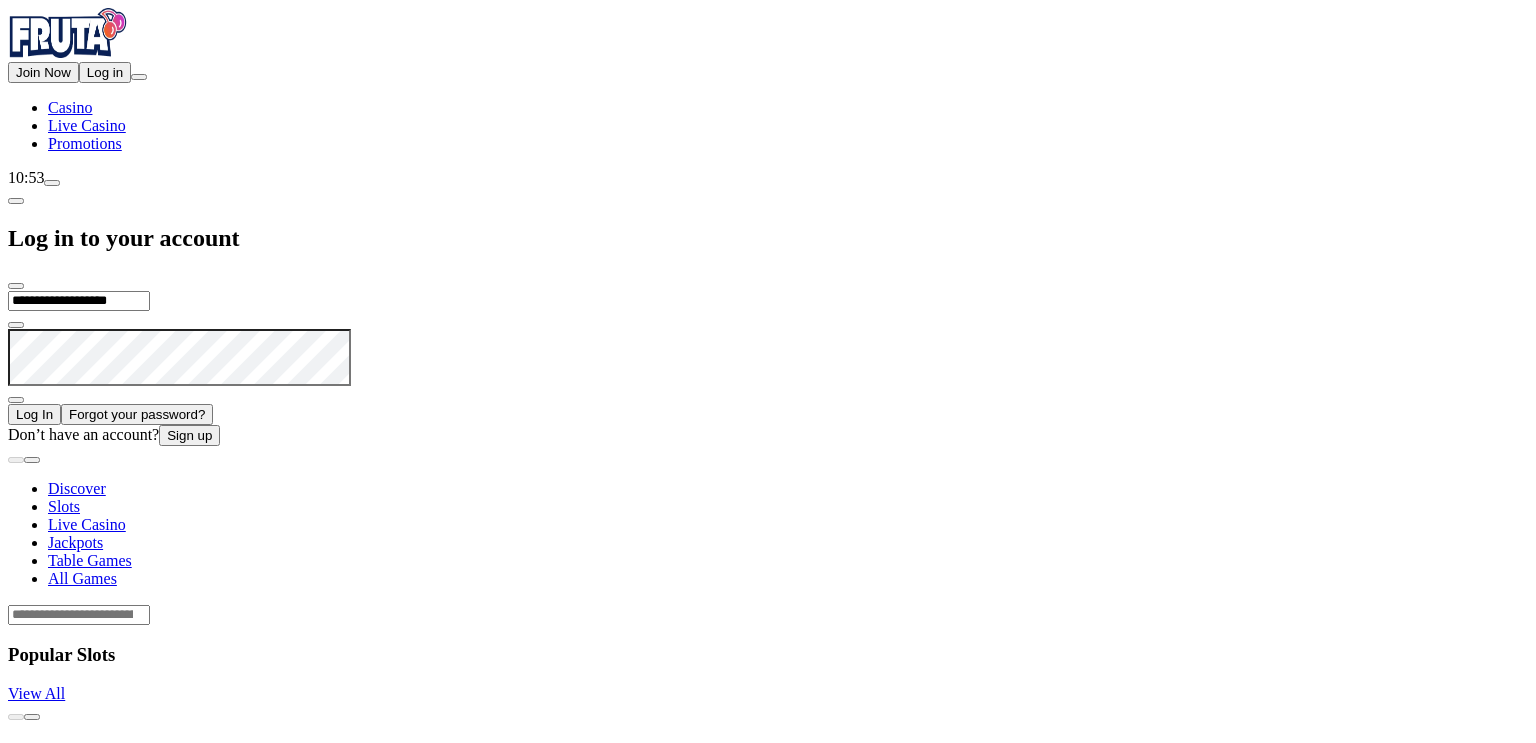 click on "Log In" at bounding box center [34, 414] 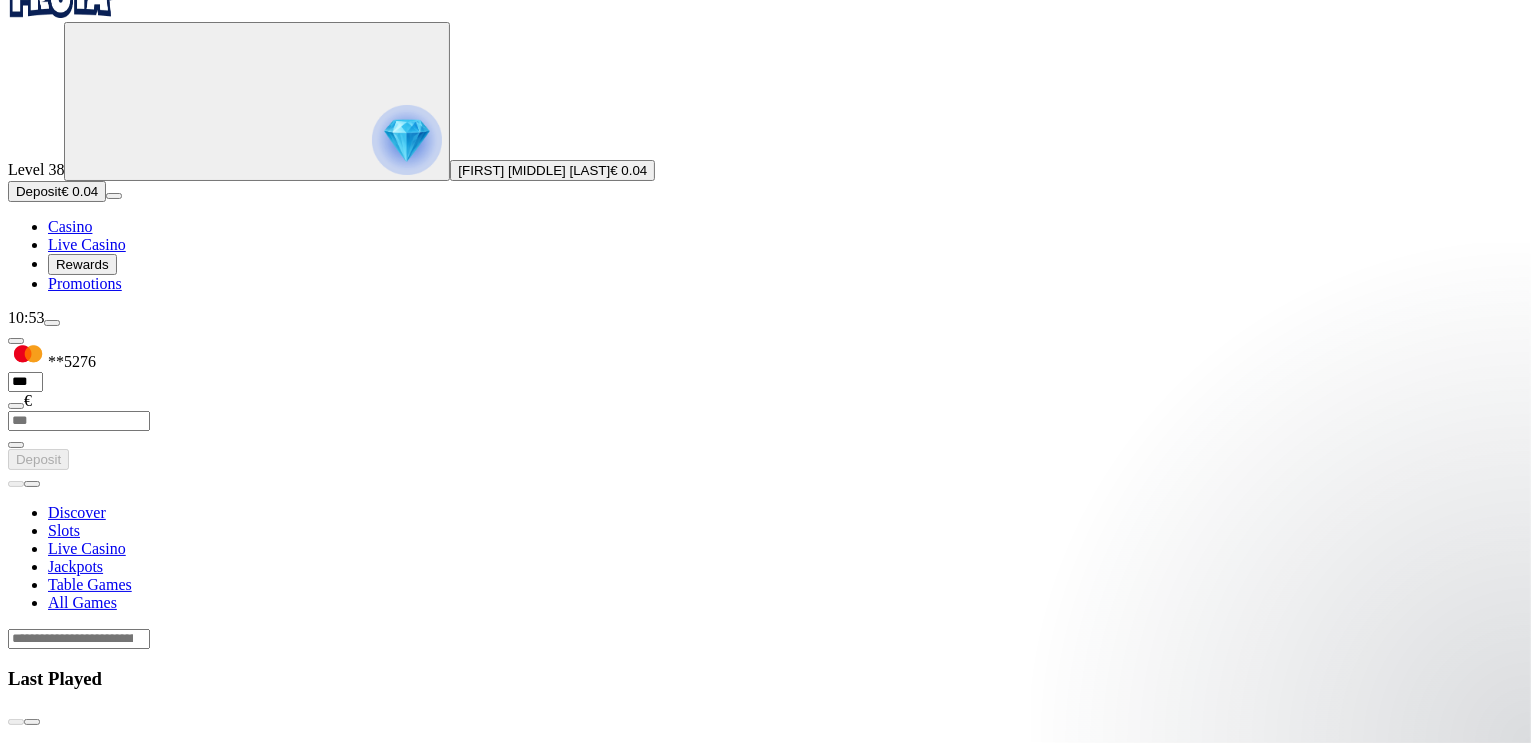 scroll, scrollTop: 80, scrollLeft: 0, axis: vertical 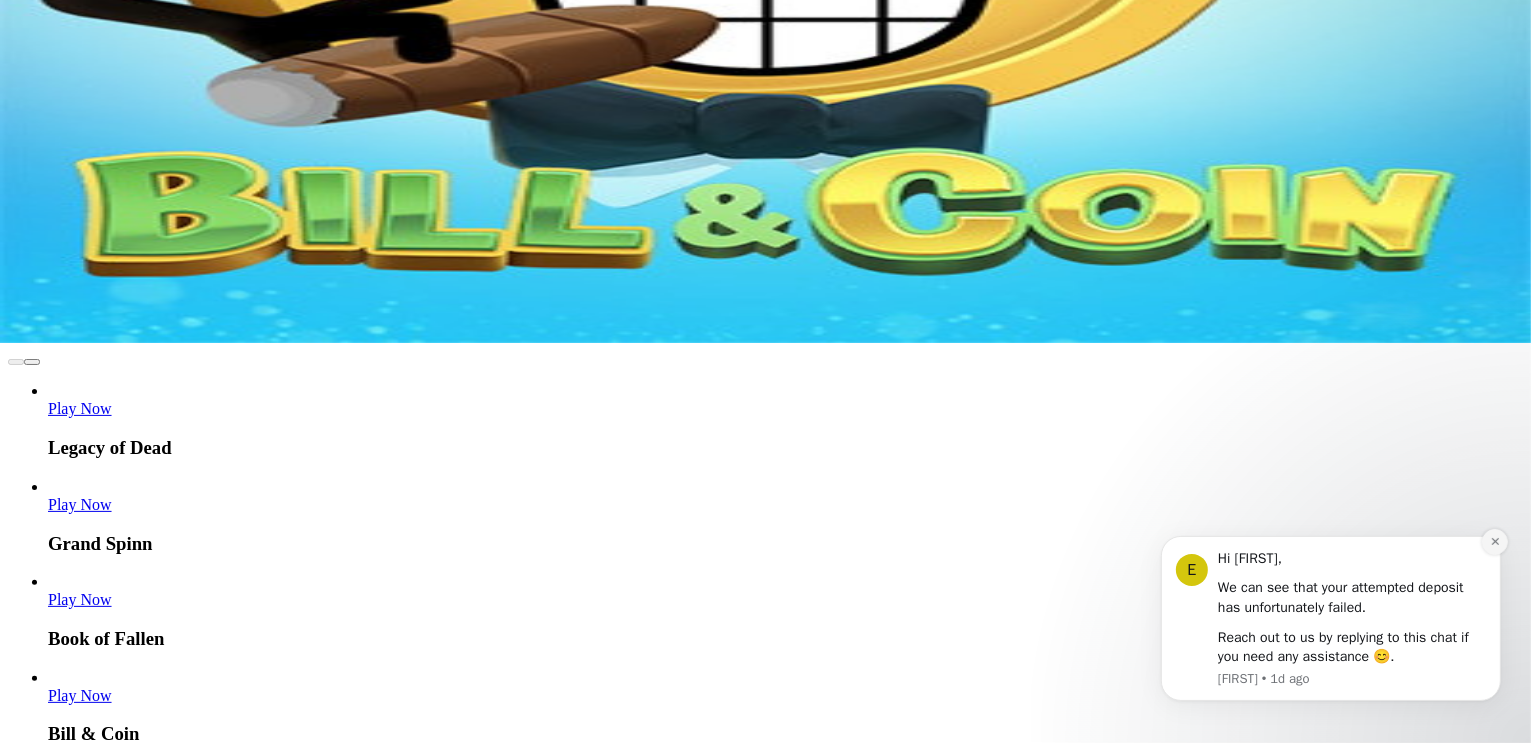click 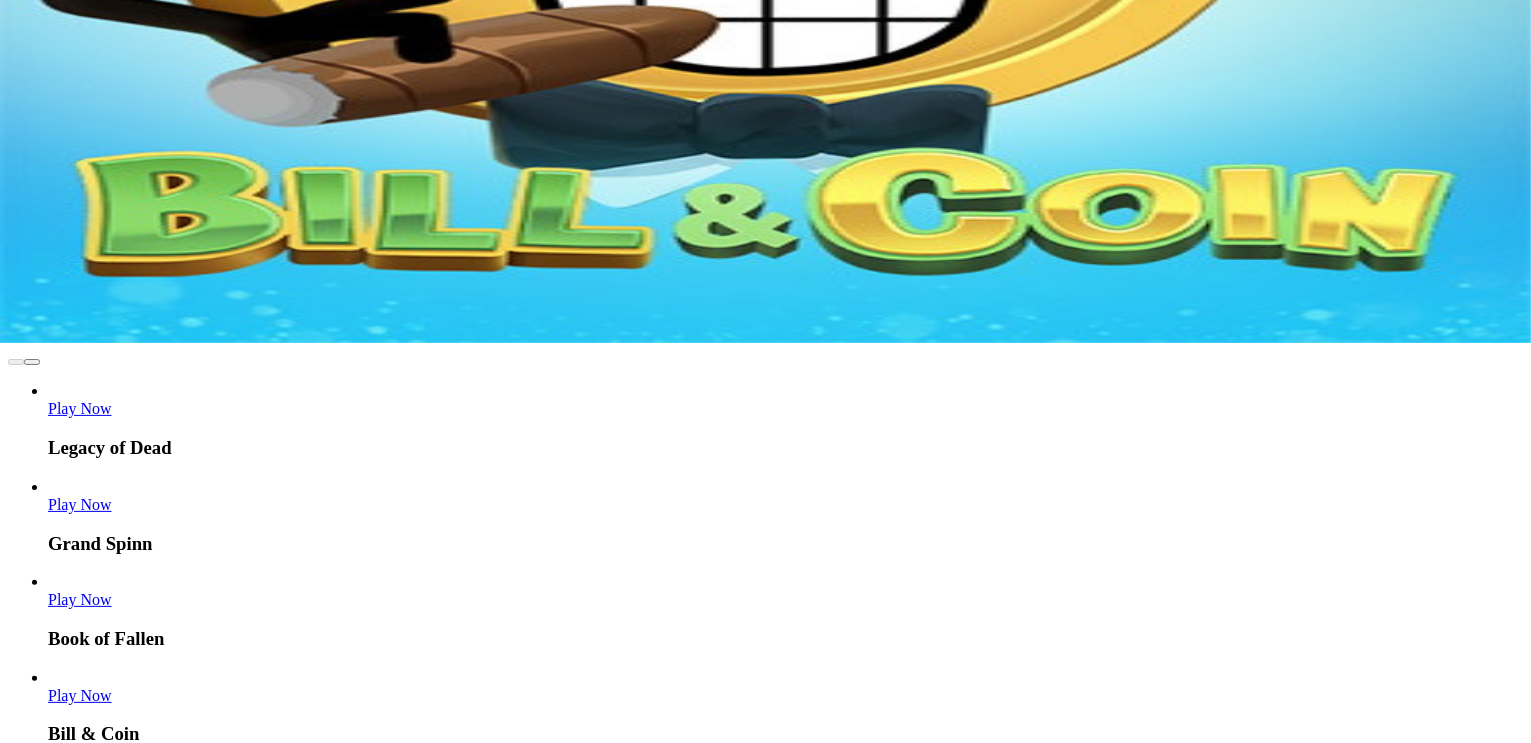 click on "Deposit" at bounding box center (38, -169) 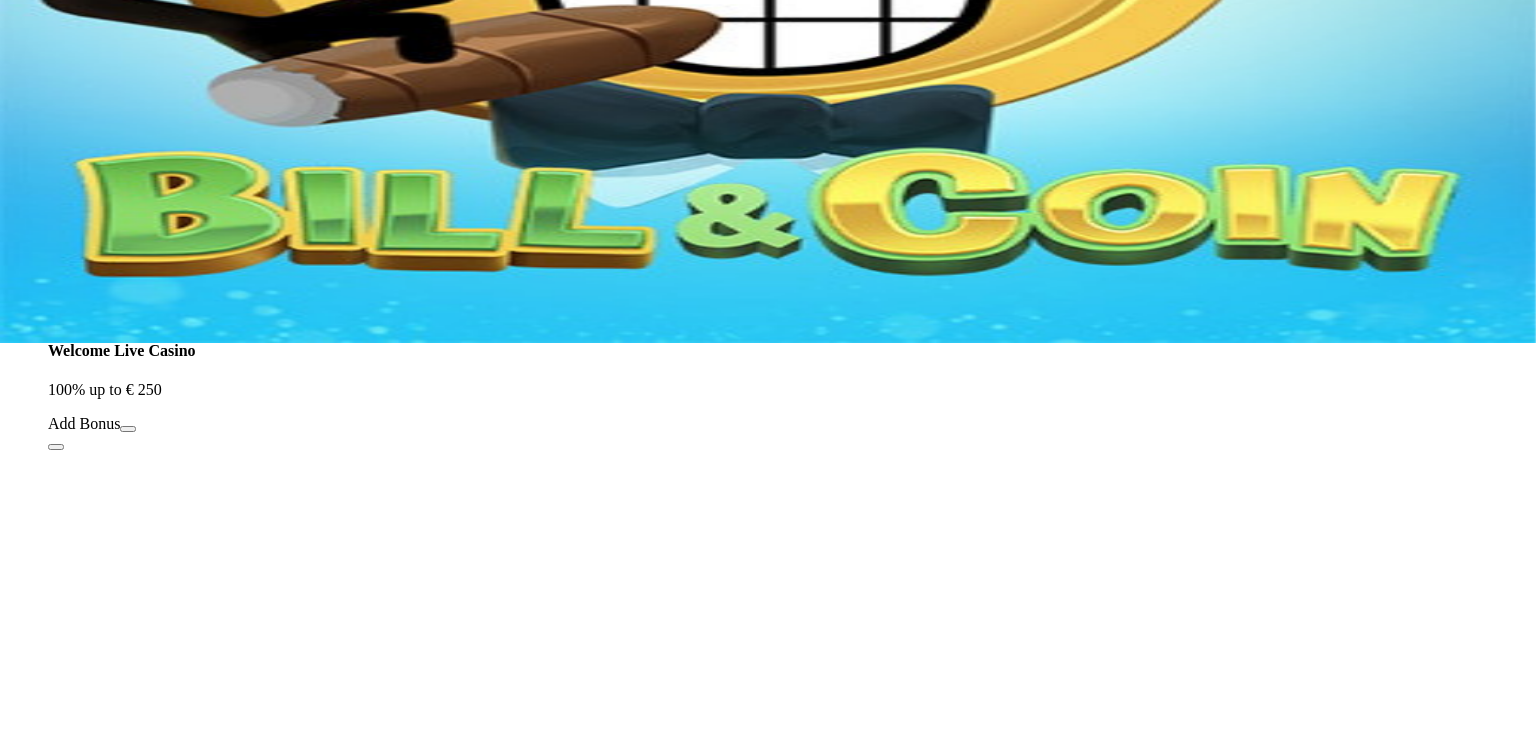 click at bounding box center [16, 209] 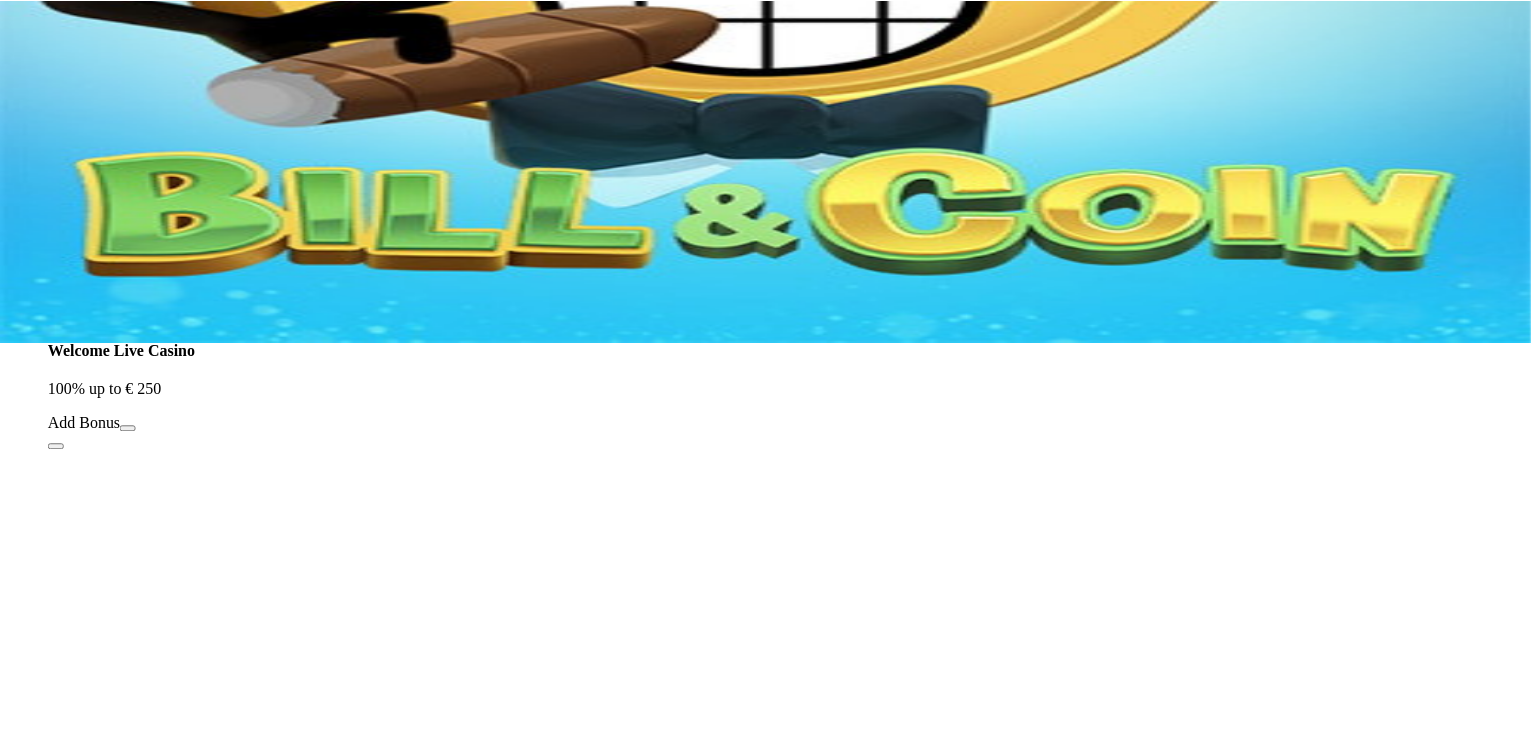 scroll, scrollTop: 0, scrollLeft: 0, axis: both 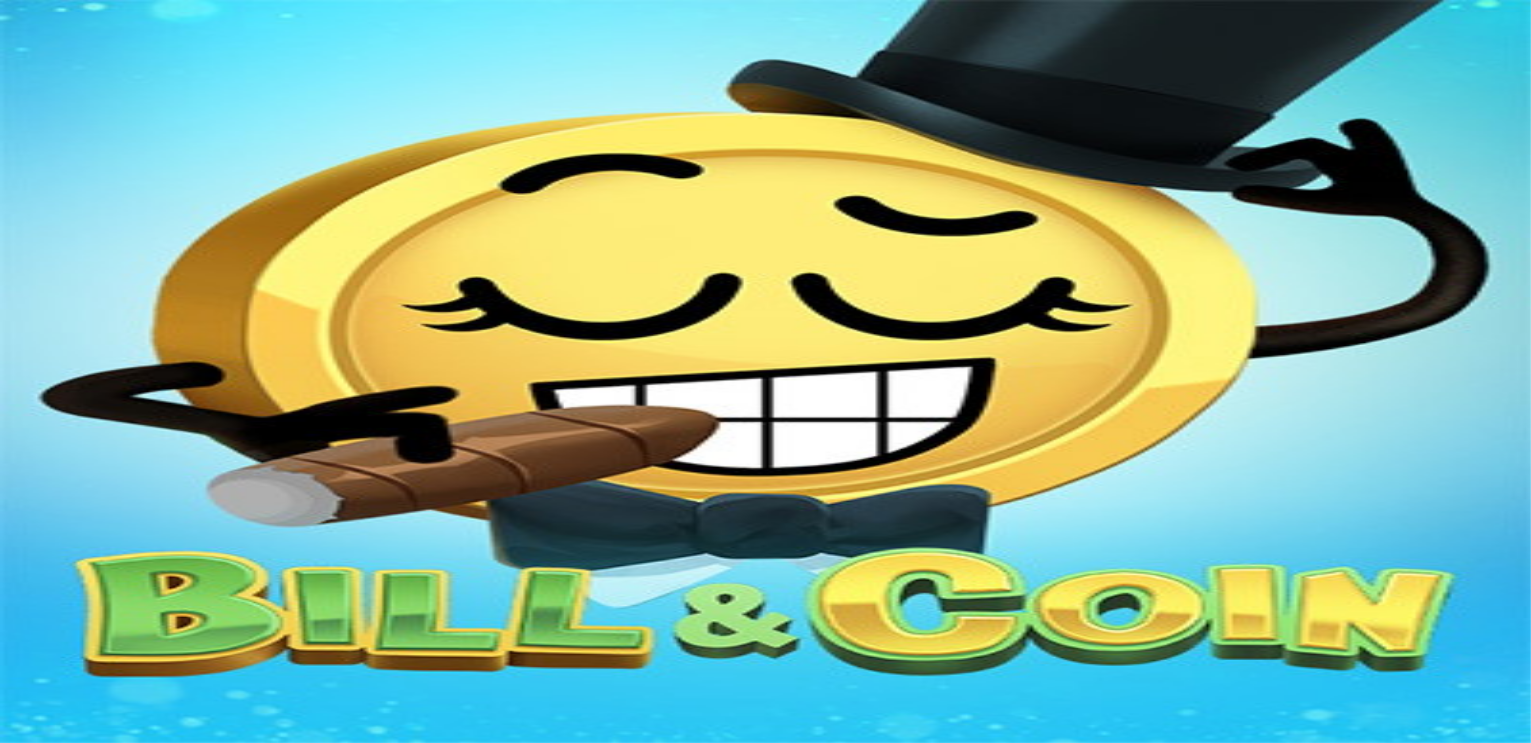 type 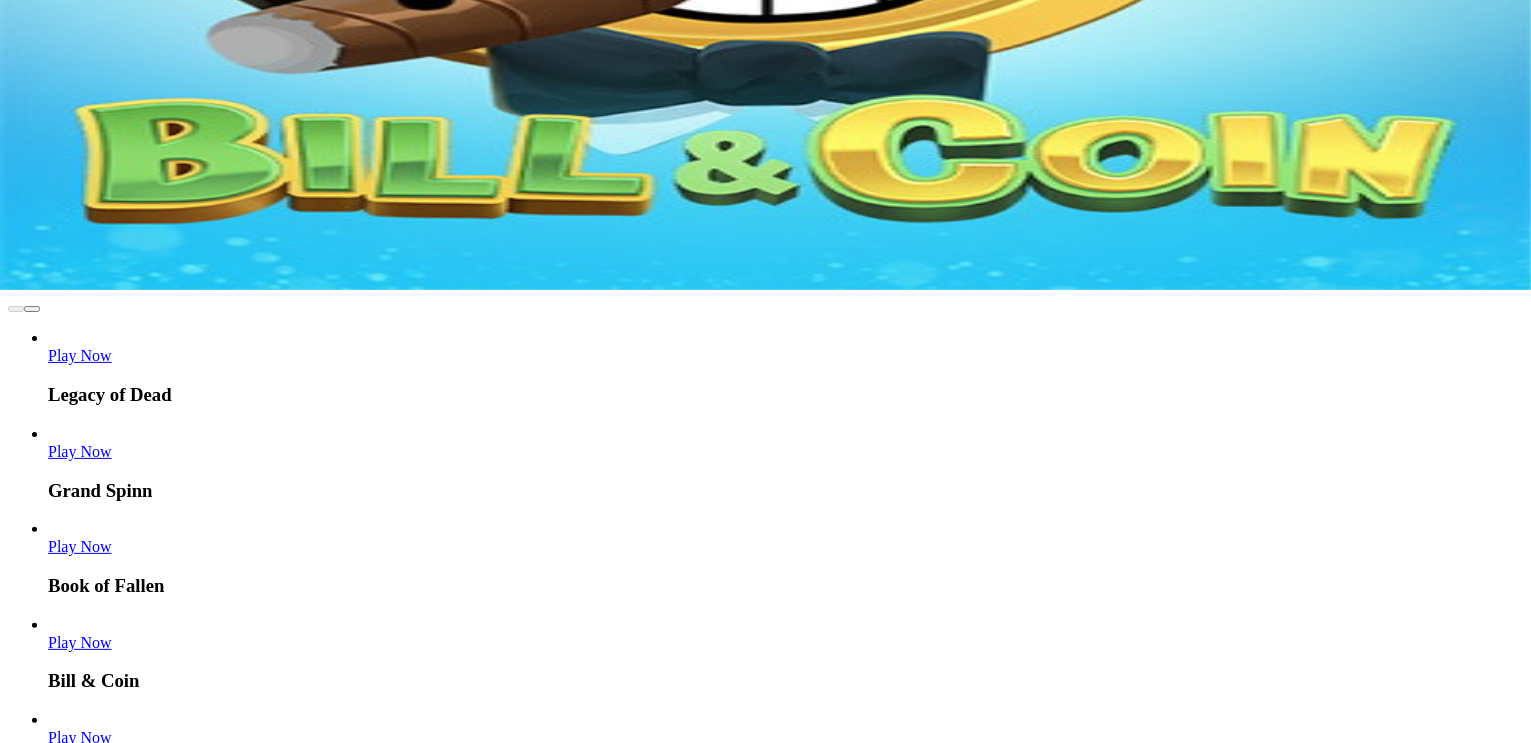 scroll, scrollTop: 560, scrollLeft: 0, axis: vertical 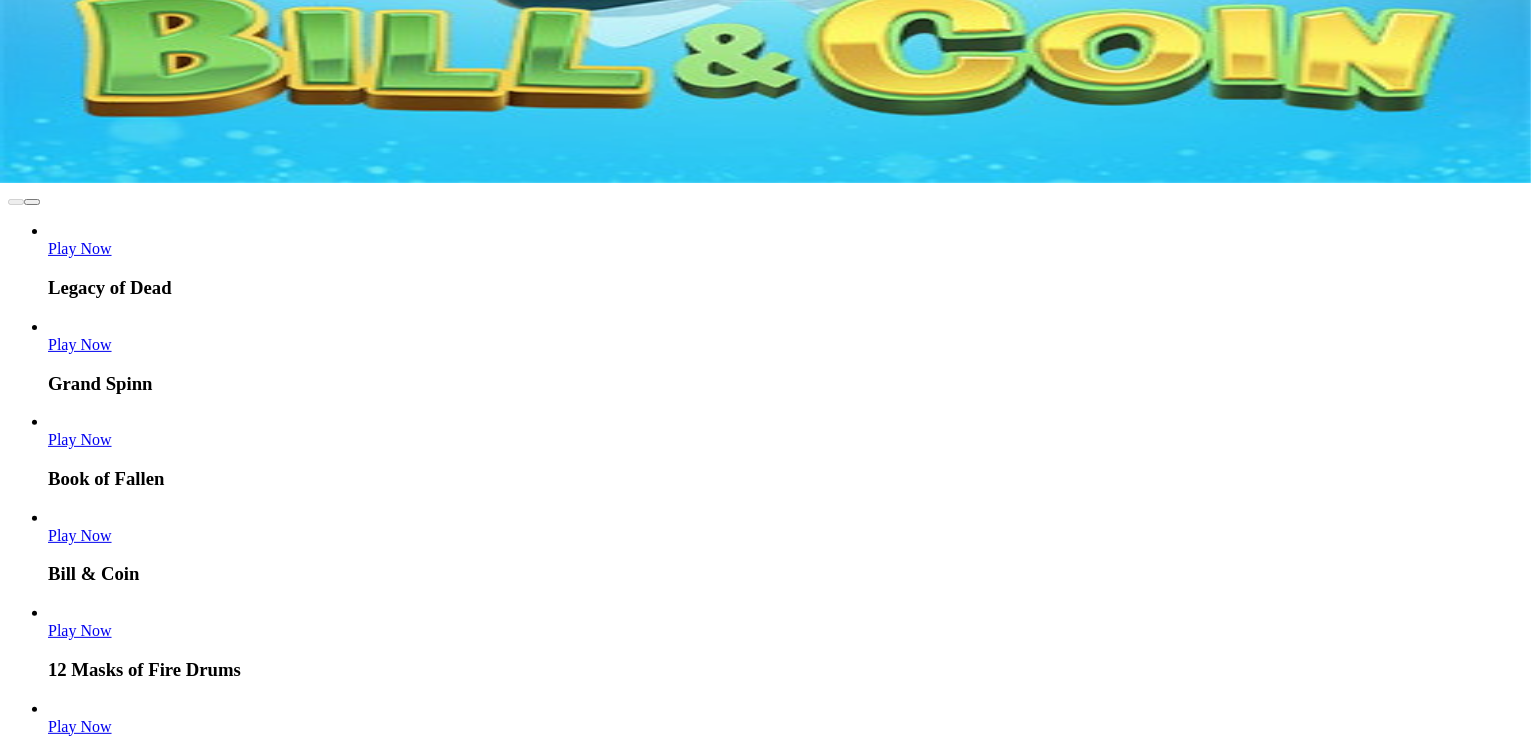 click on "Play Now" at bounding box center [80, 2629] 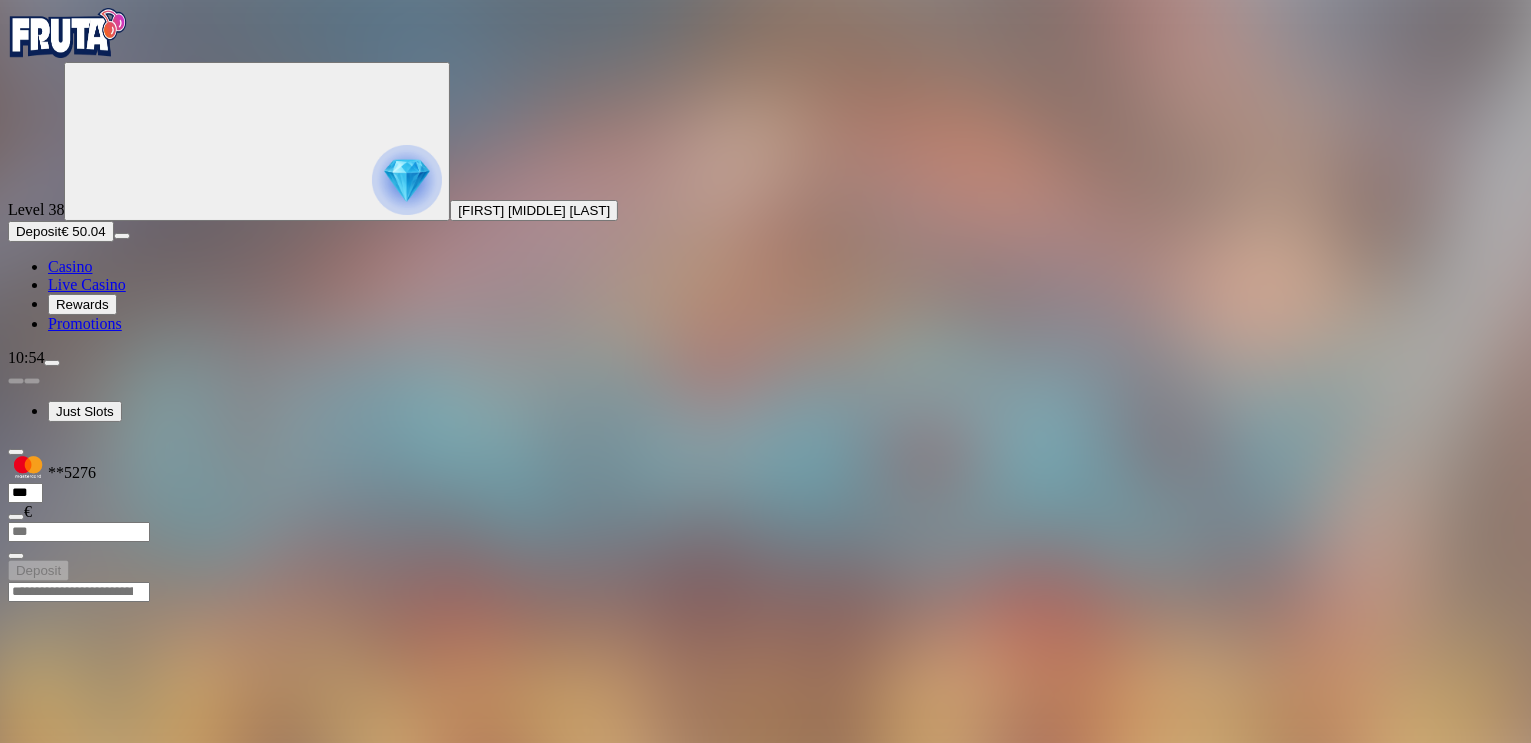 scroll, scrollTop: 0, scrollLeft: 0, axis: both 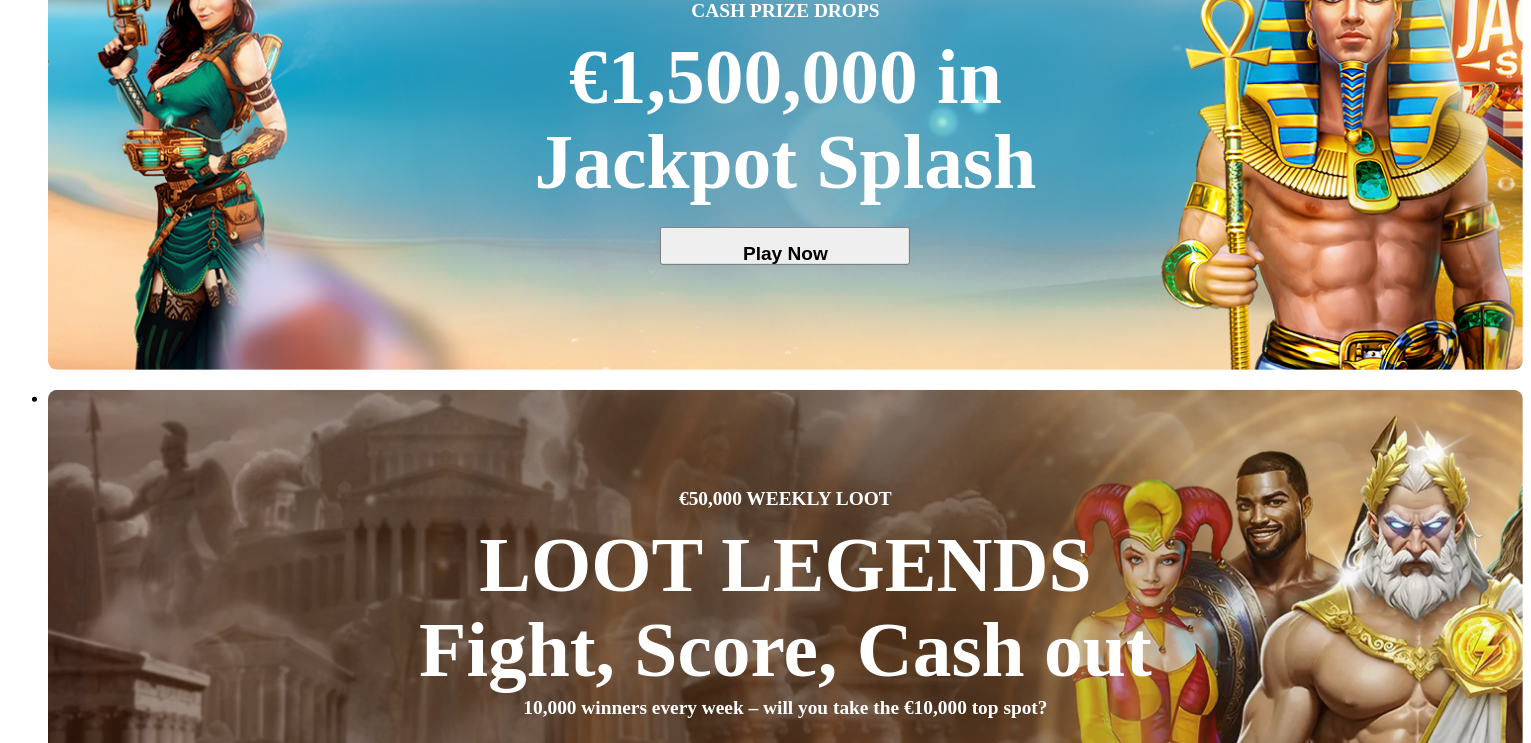 click on "Play Now" at bounding box center (80, 4910) 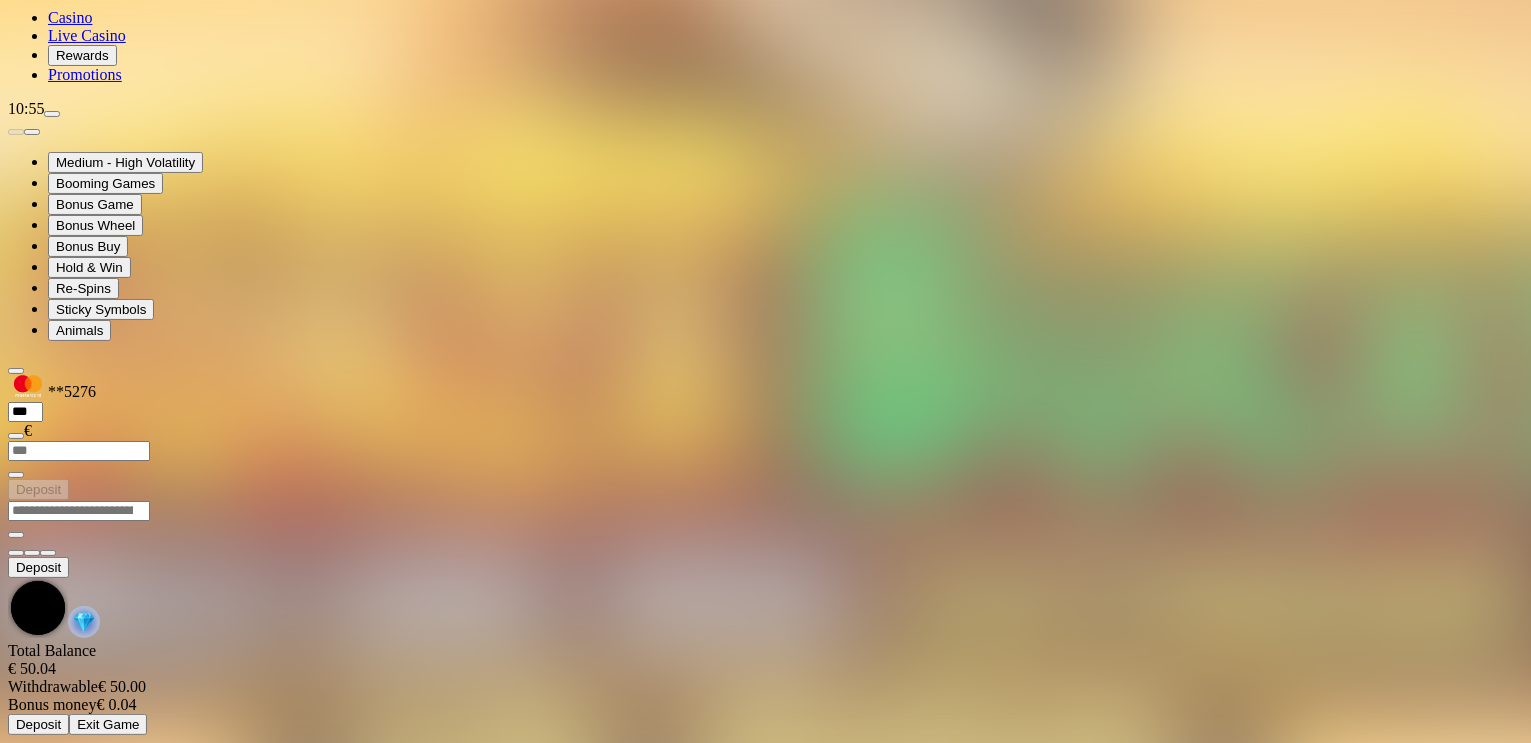scroll, scrollTop: 0, scrollLeft: 0, axis: both 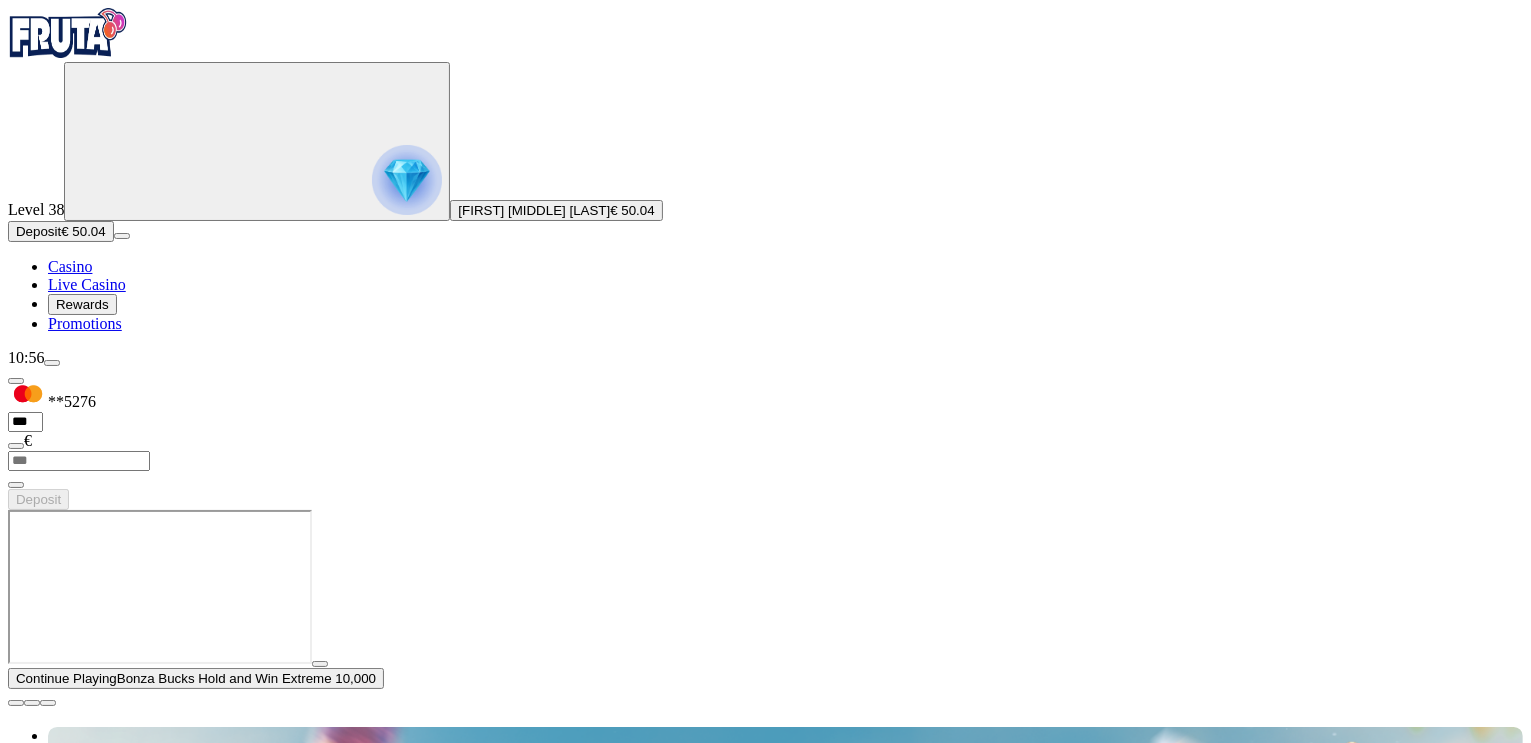 click at bounding box center (16, 703) 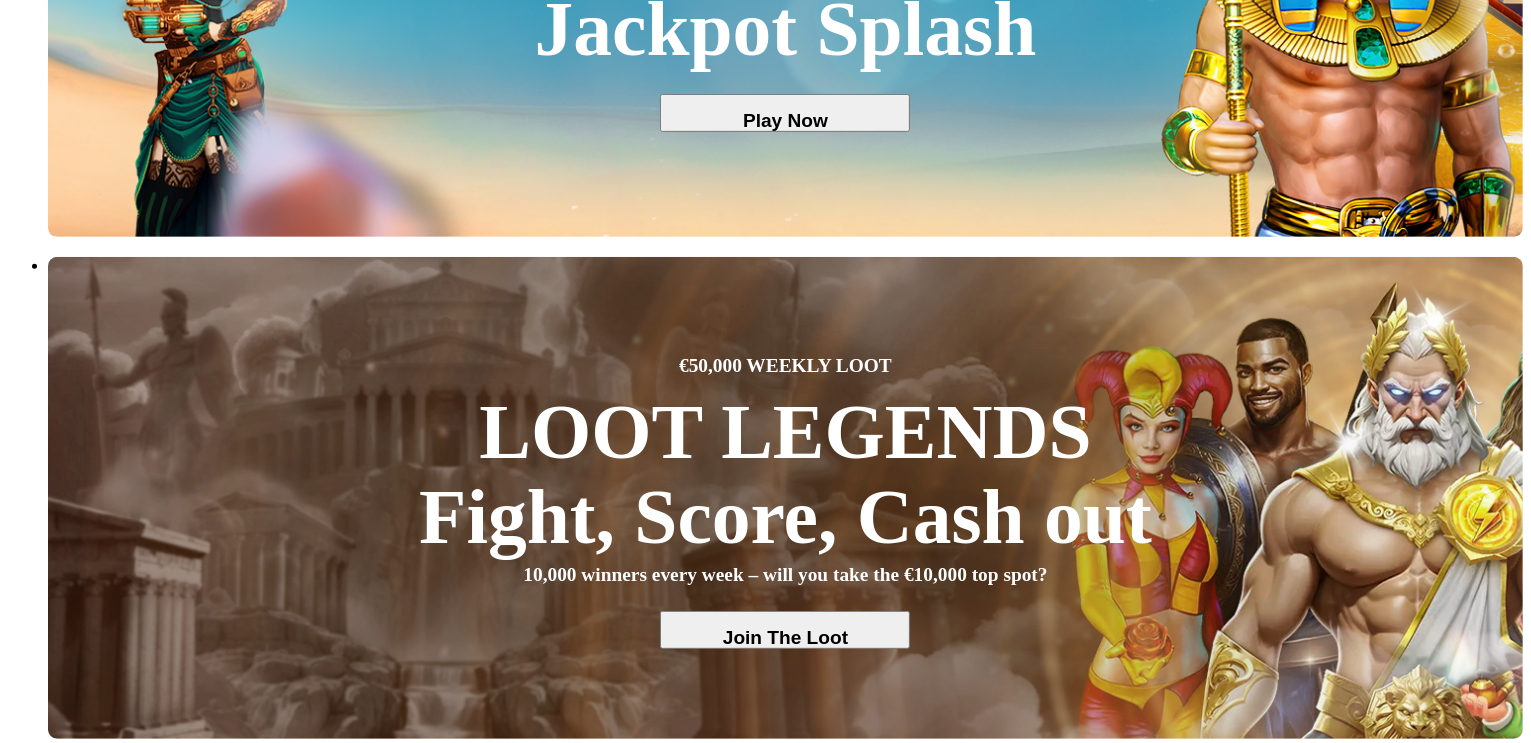 scroll, scrollTop: 800, scrollLeft: 0, axis: vertical 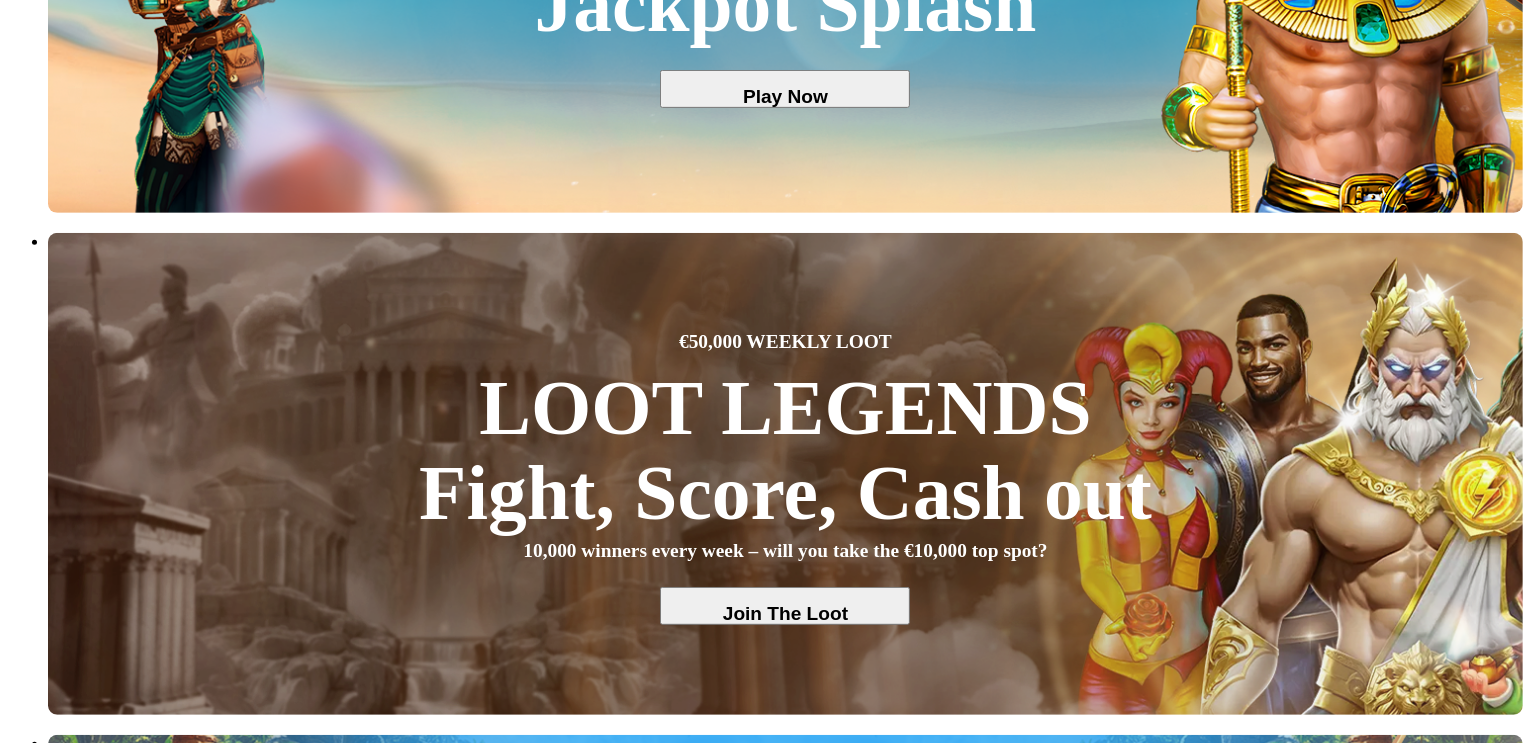 click at bounding box center (32, 4421) 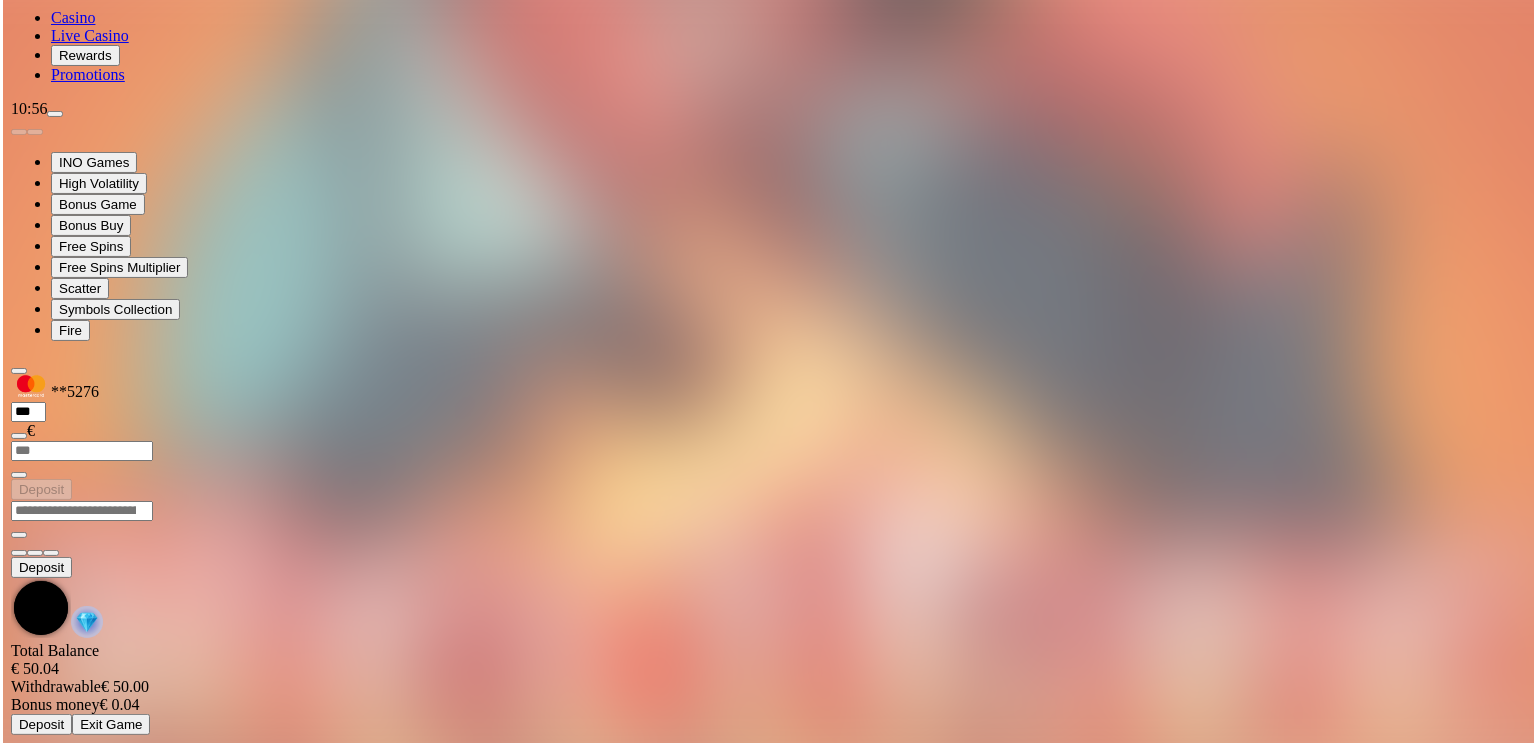 scroll, scrollTop: 0, scrollLeft: 0, axis: both 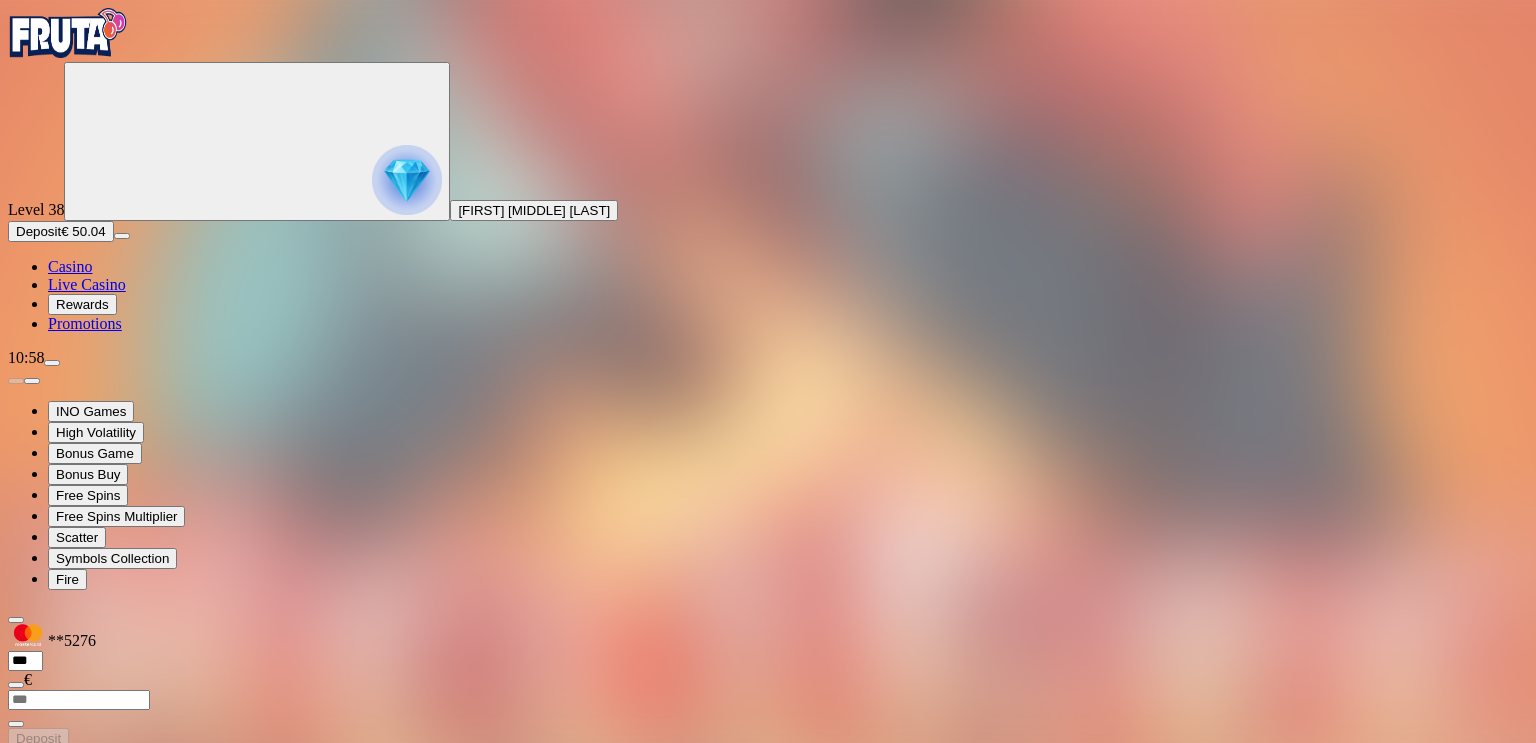 click at bounding box center (16, 942) 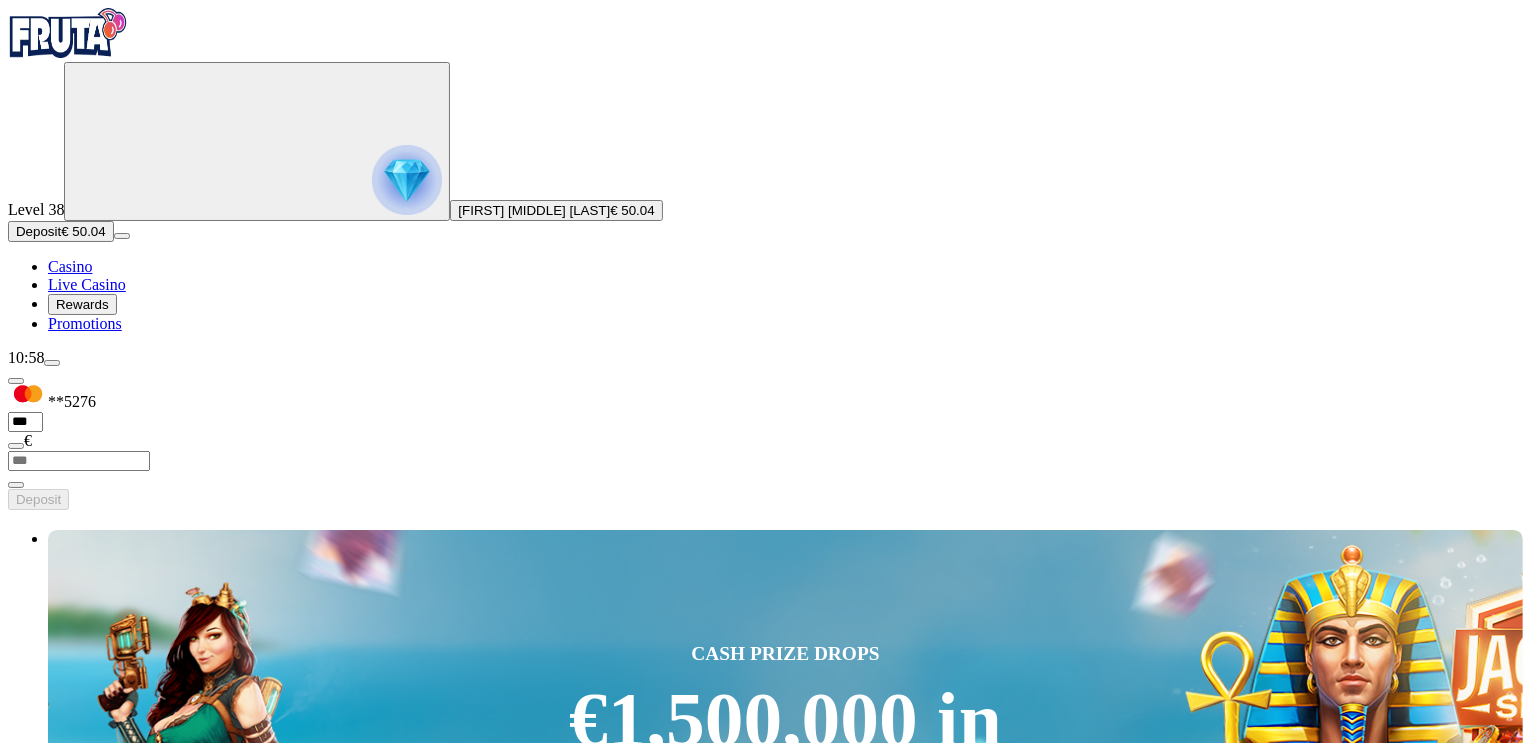 click at bounding box center (32, 2907) 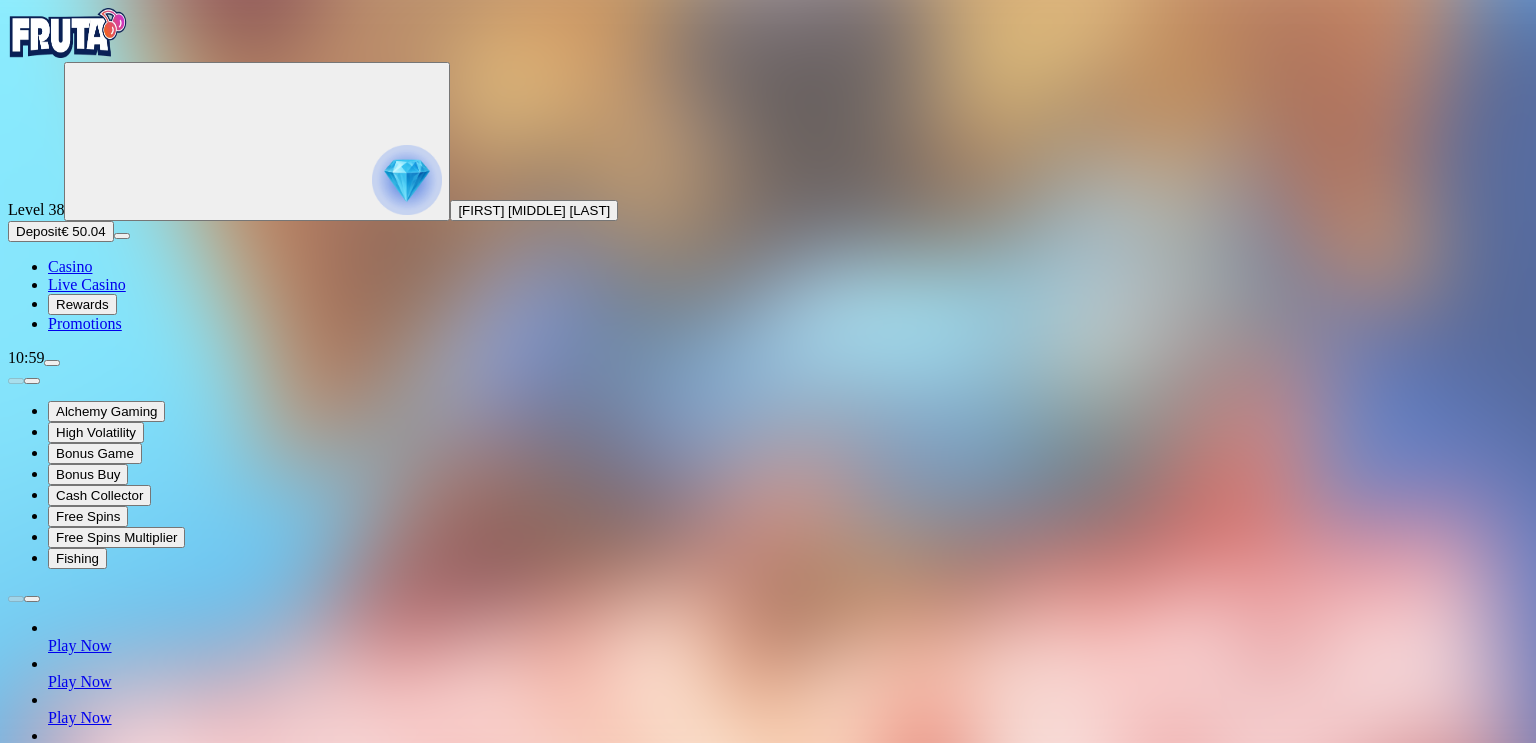 click at bounding box center [79, 1329] 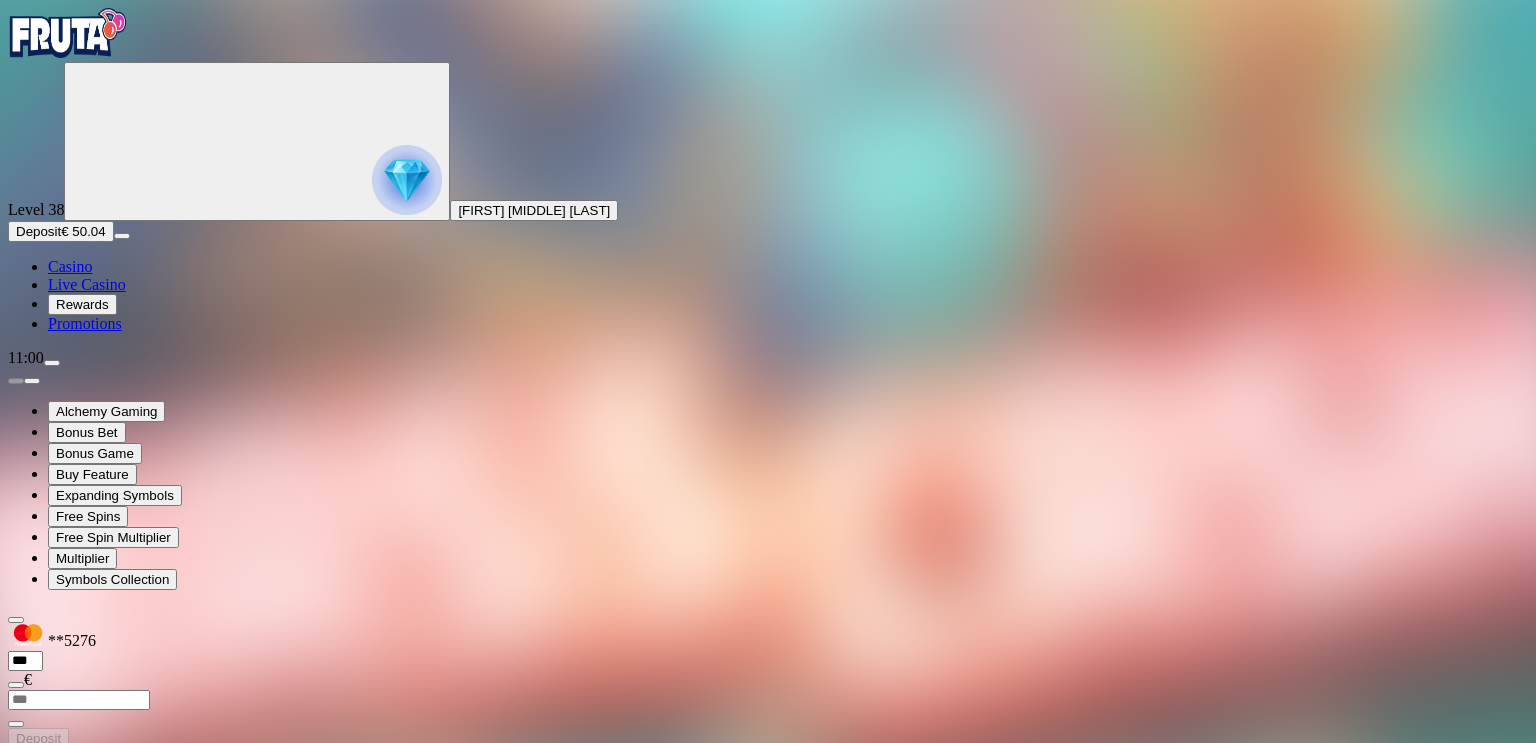 click on "Deposit" at bounding box center (38, 231) 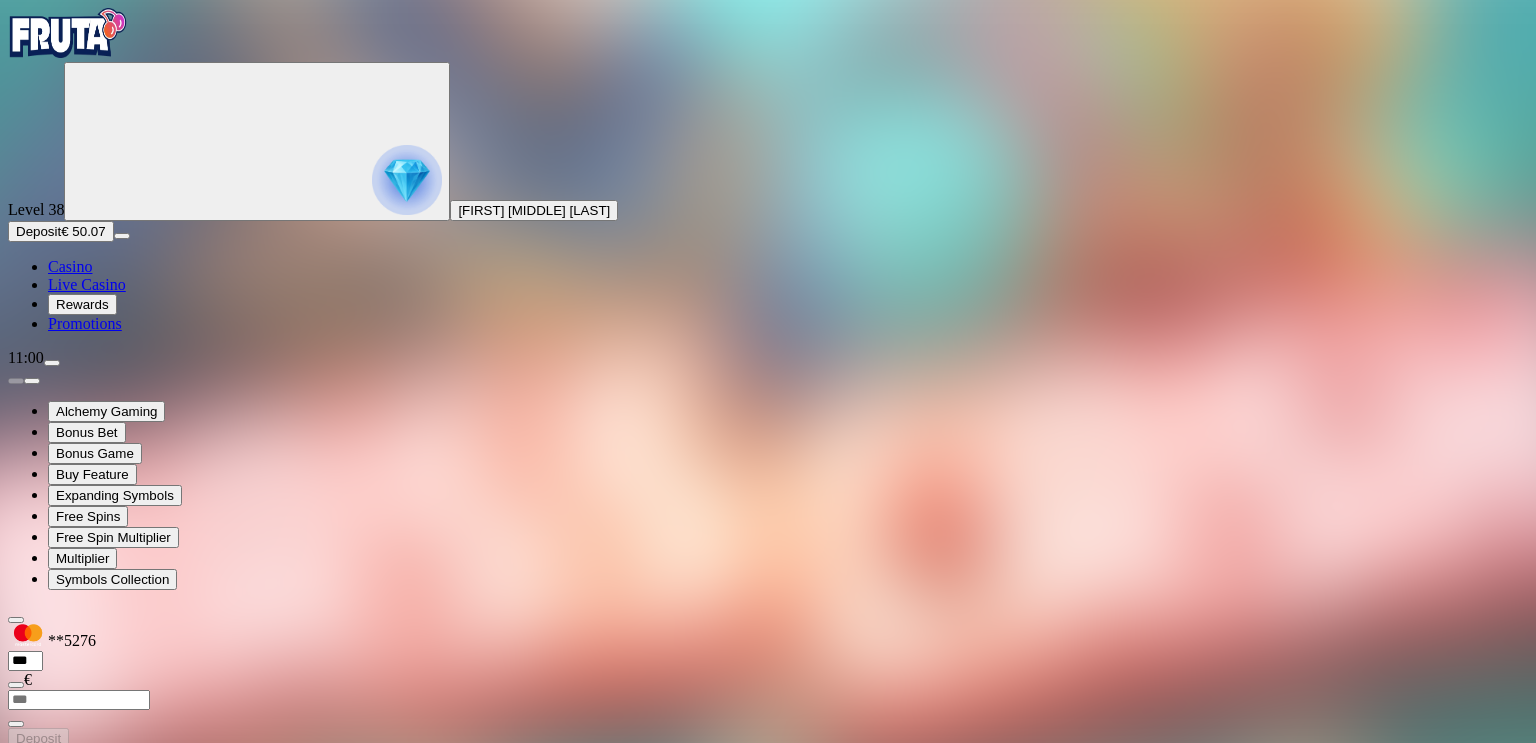 click at bounding box center (768, 1626) 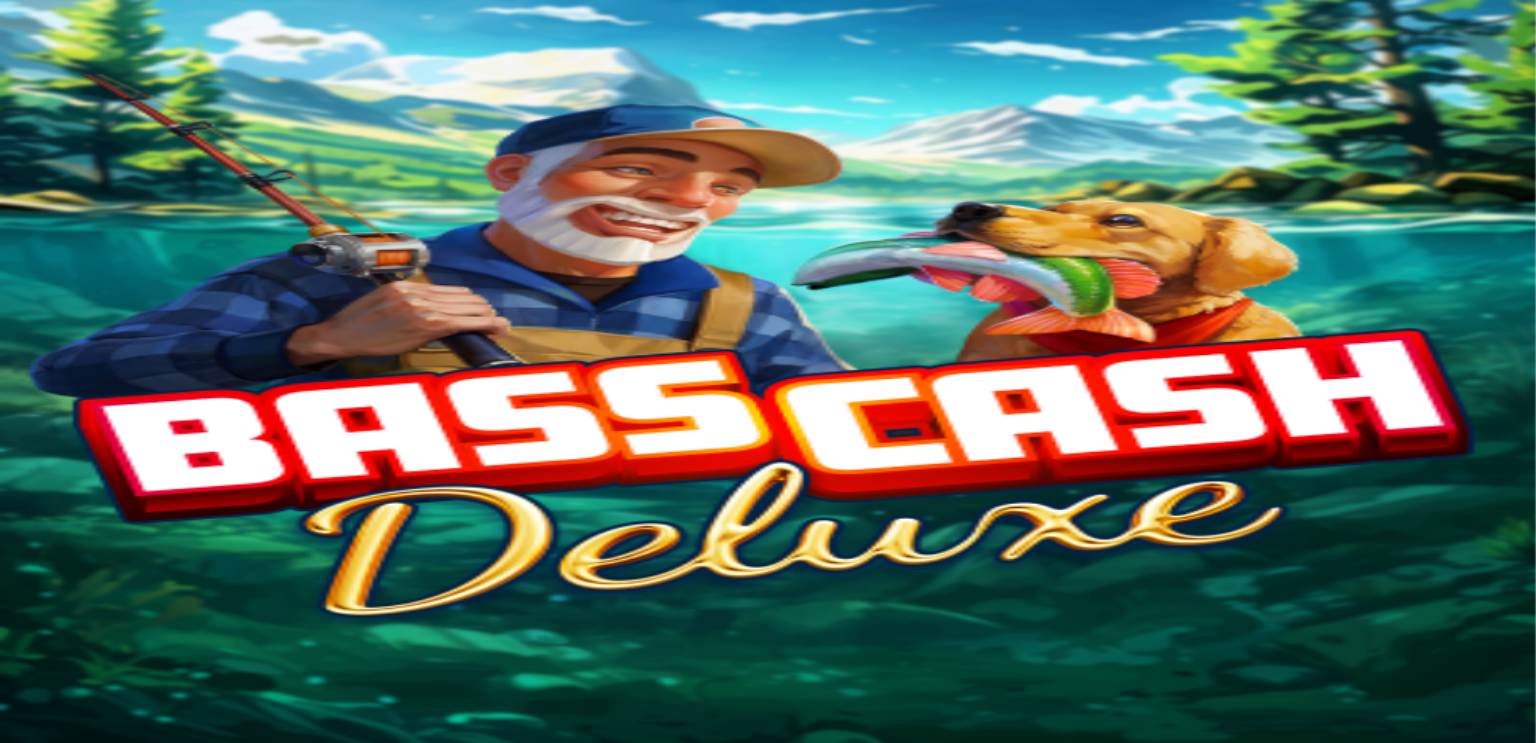 scroll, scrollTop: 0, scrollLeft: 0, axis: both 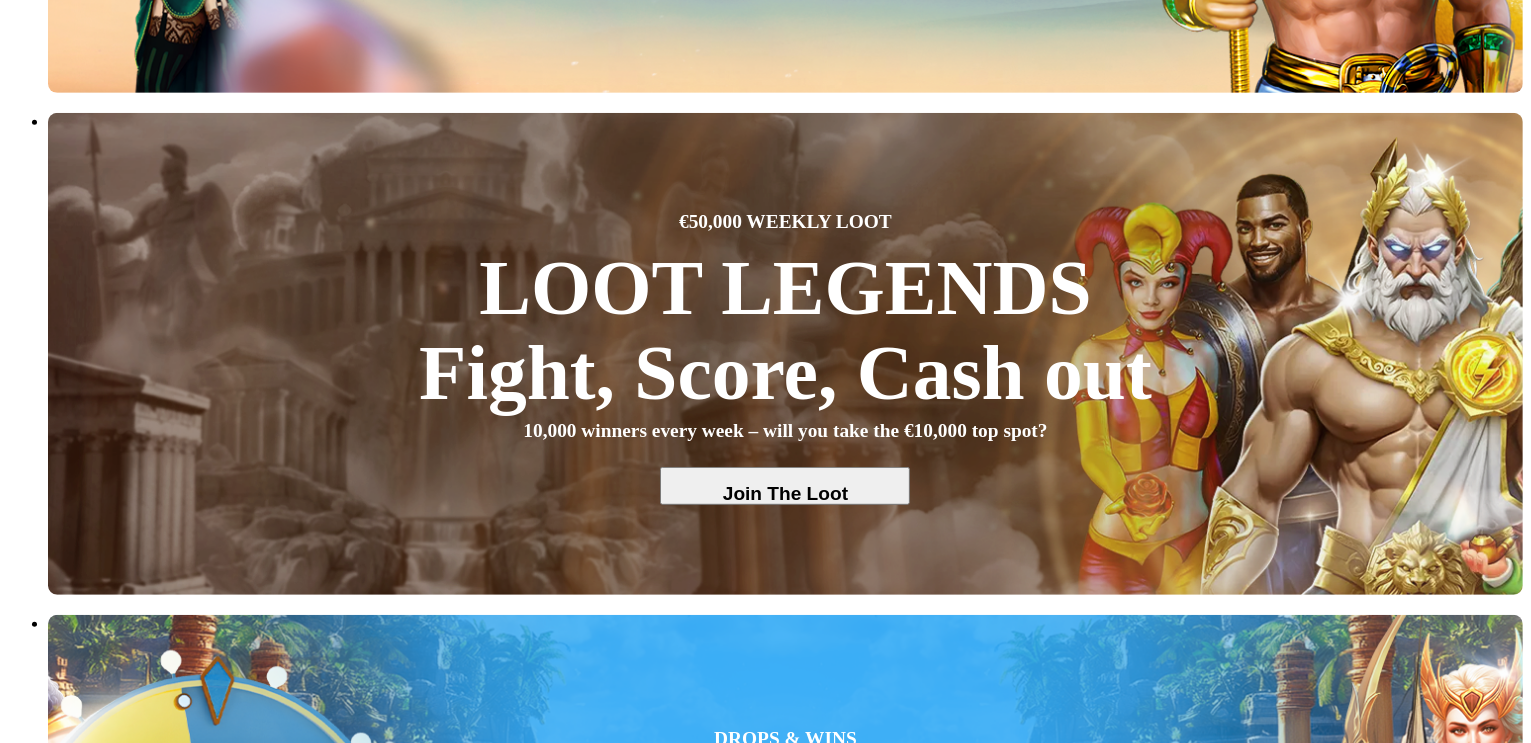 click at bounding box center (32, 4301) 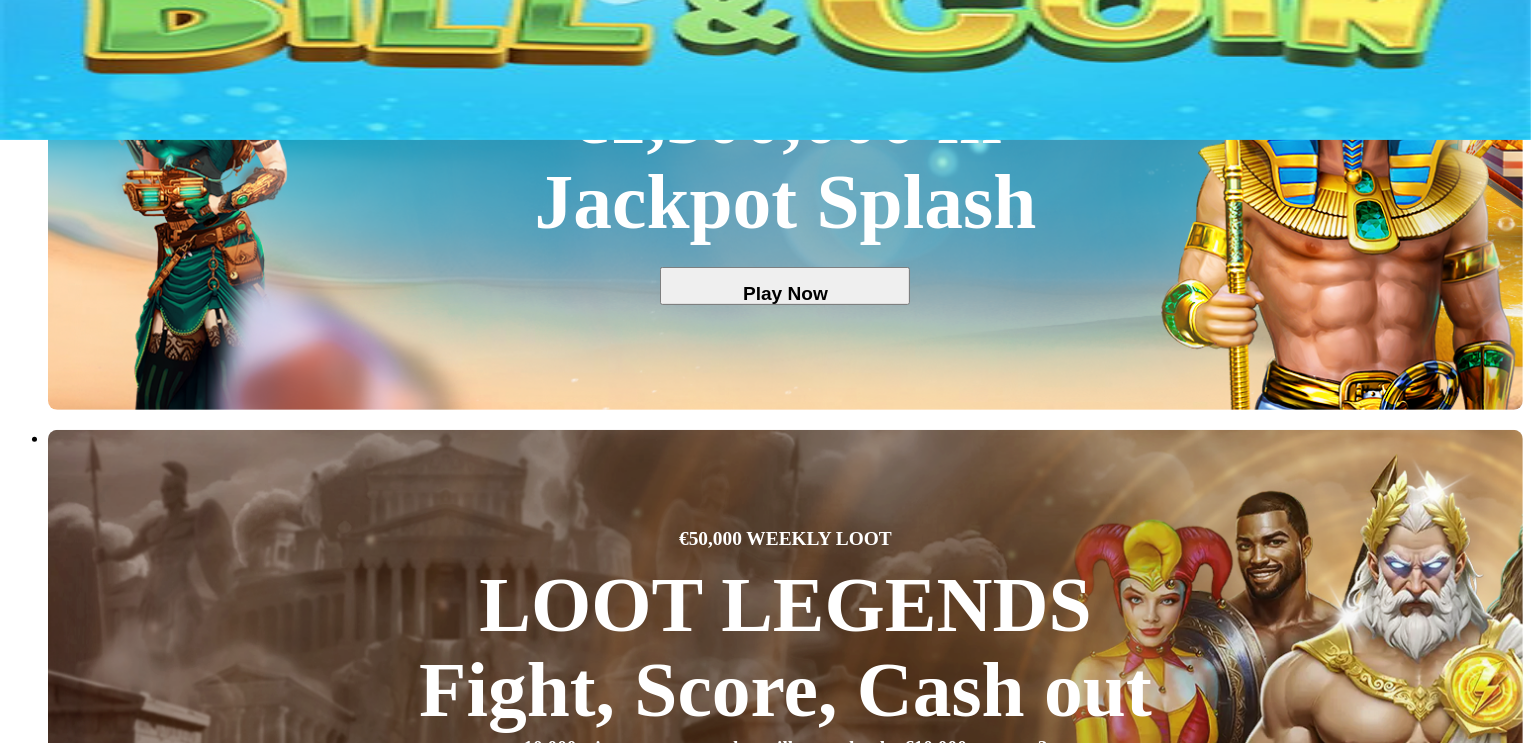 scroll, scrollTop: 600, scrollLeft: 0, axis: vertical 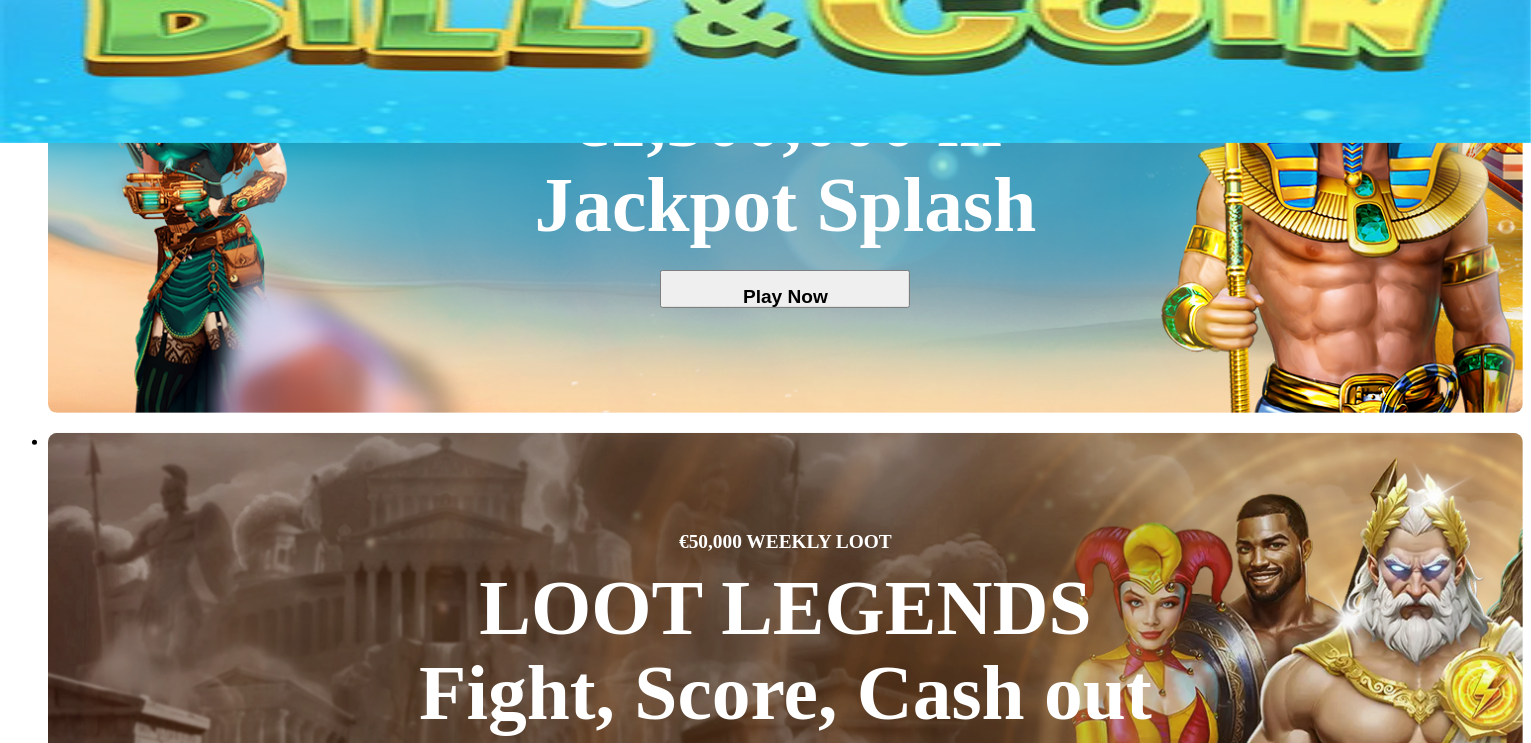 click on "Play Now" at bounding box center [80, 2831] 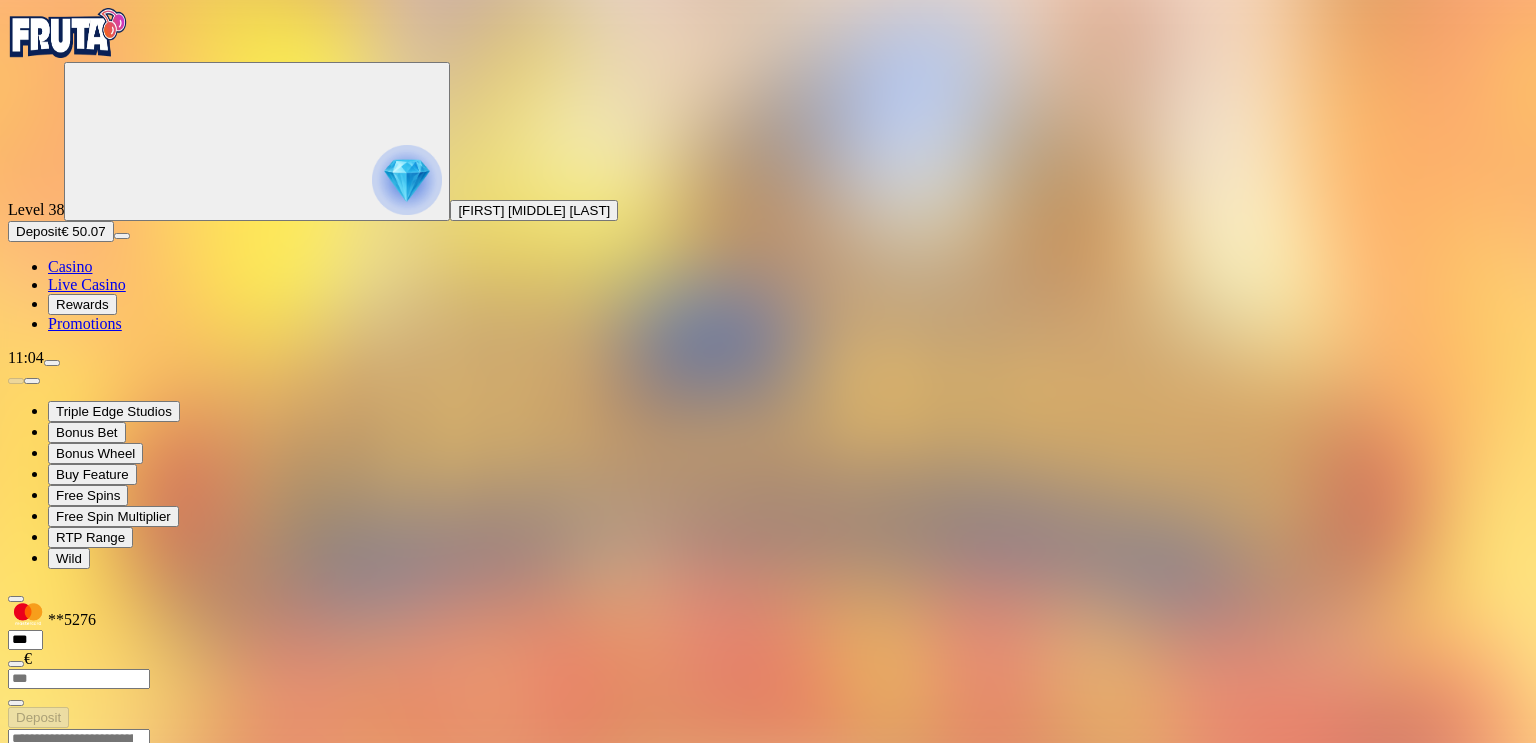 click at bounding box center [16, 921] 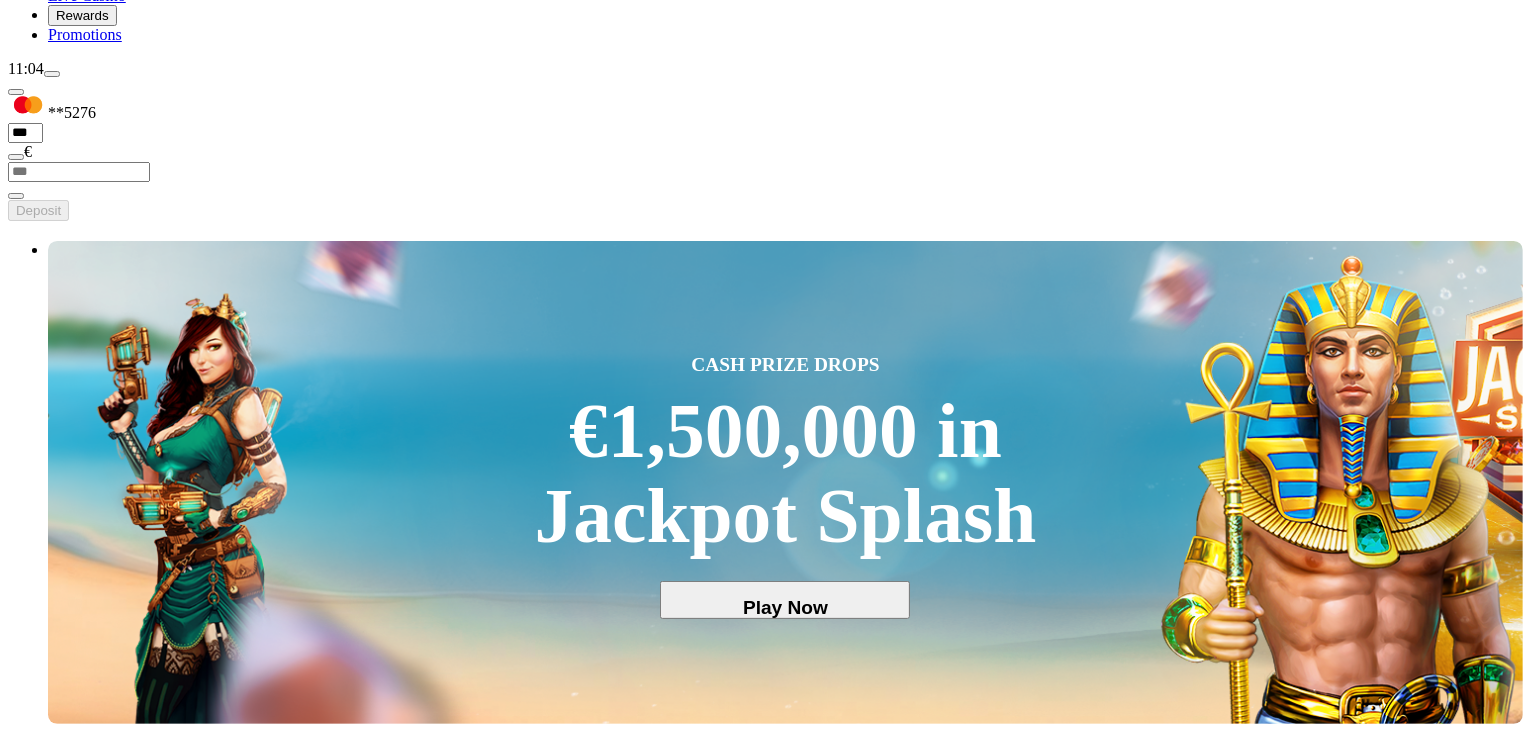 scroll, scrollTop: 400, scrollLeft: 0, axis: vertical 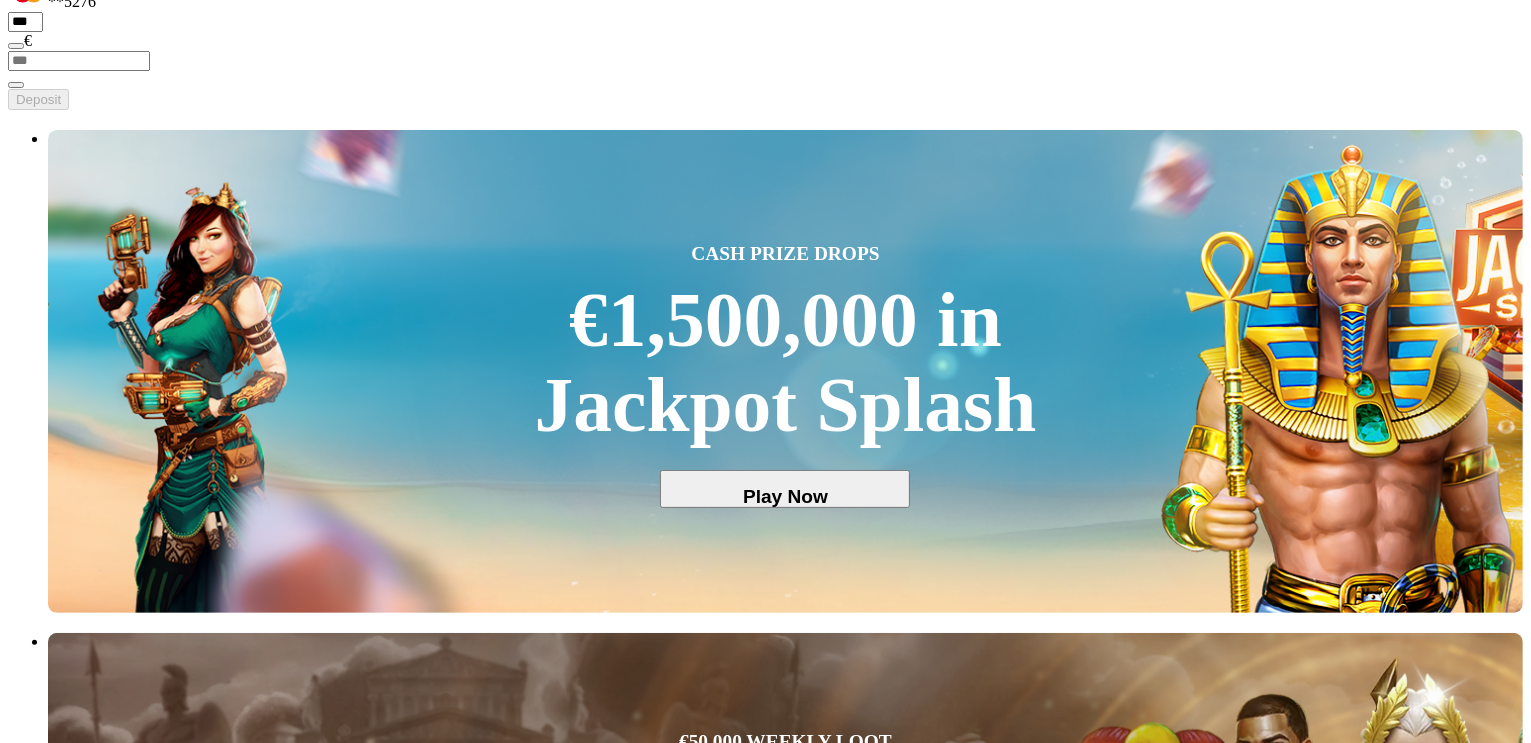 click on "Play Now" at bounding box center [80, 2744] 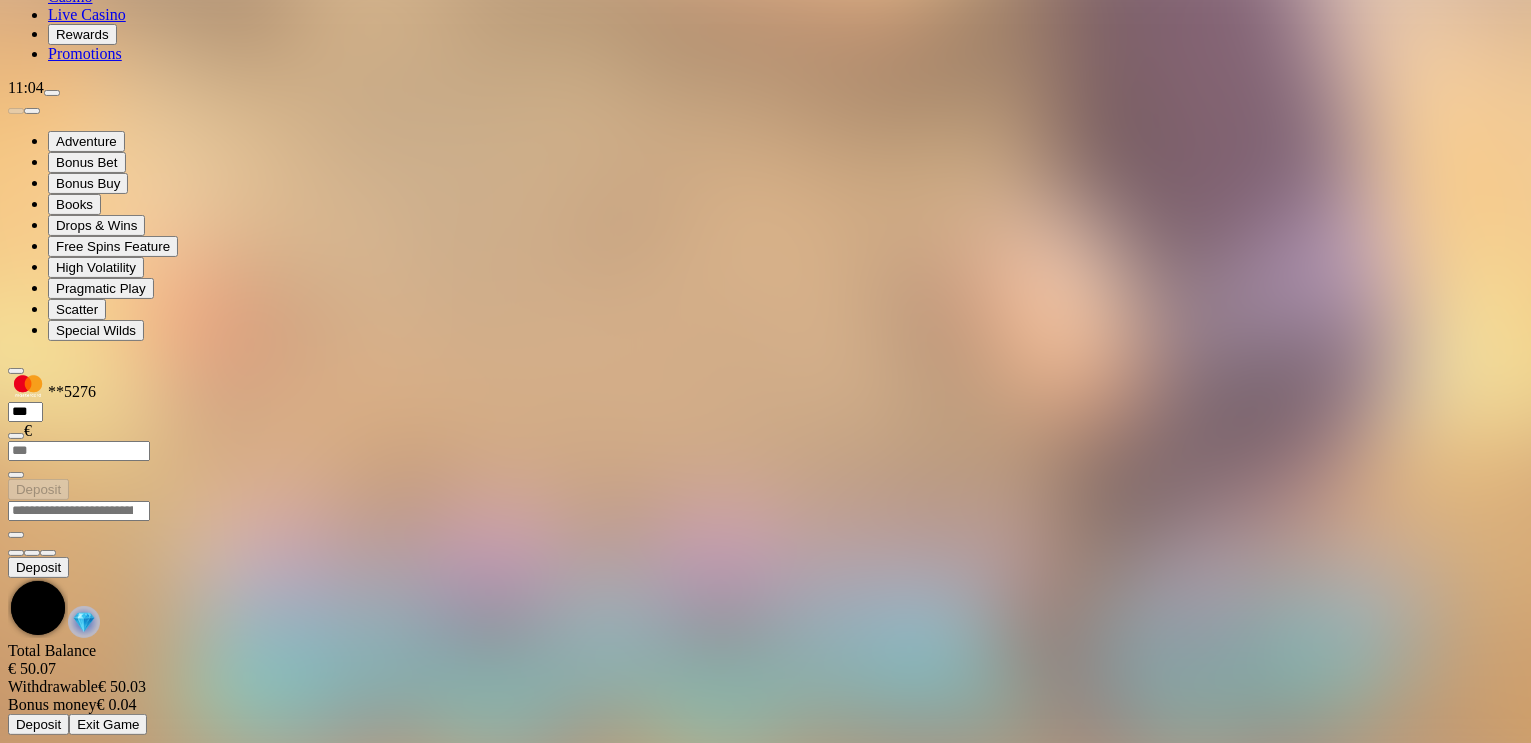 scroll, scrollTop: 0, scrollLeft: 0, axis: both 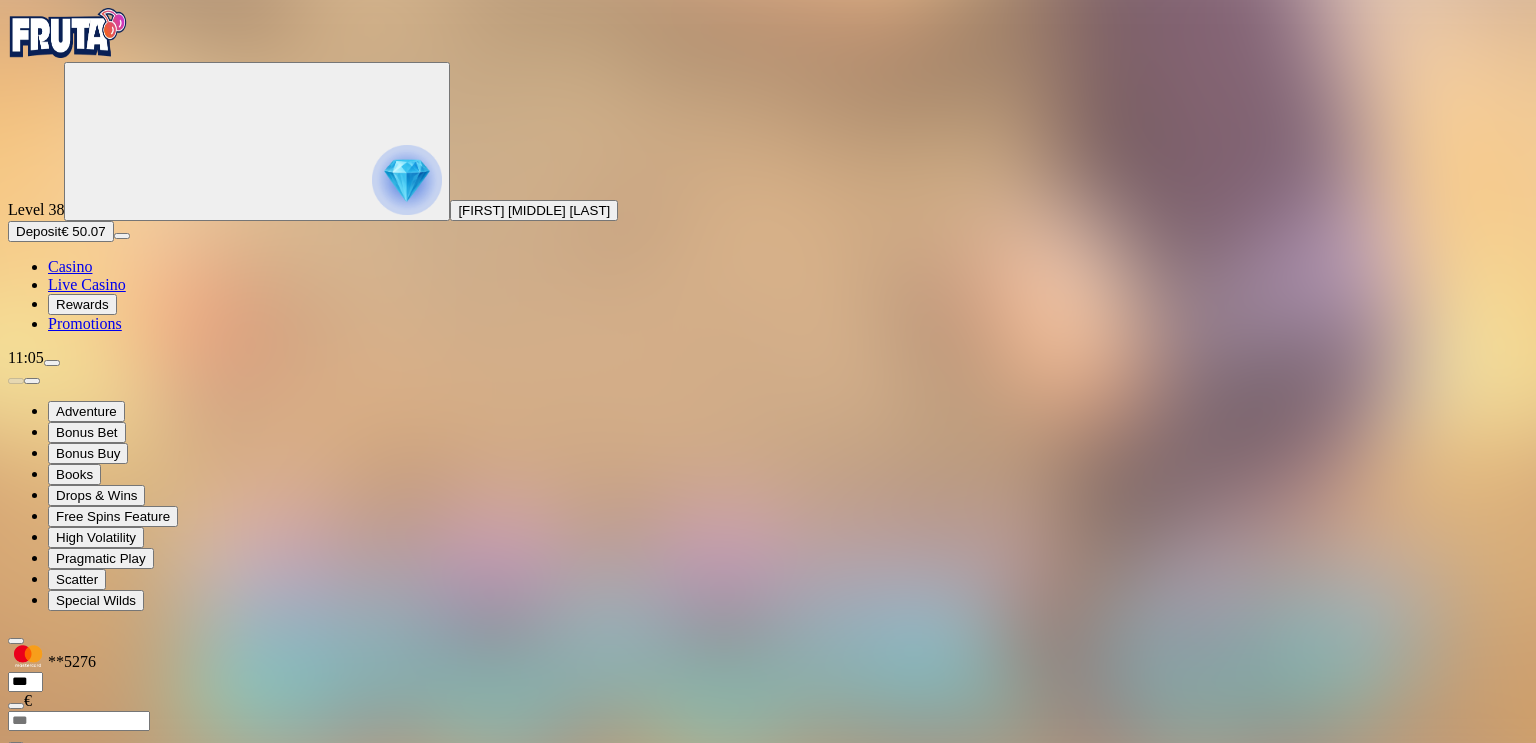 click at bounding box center (16, 963) 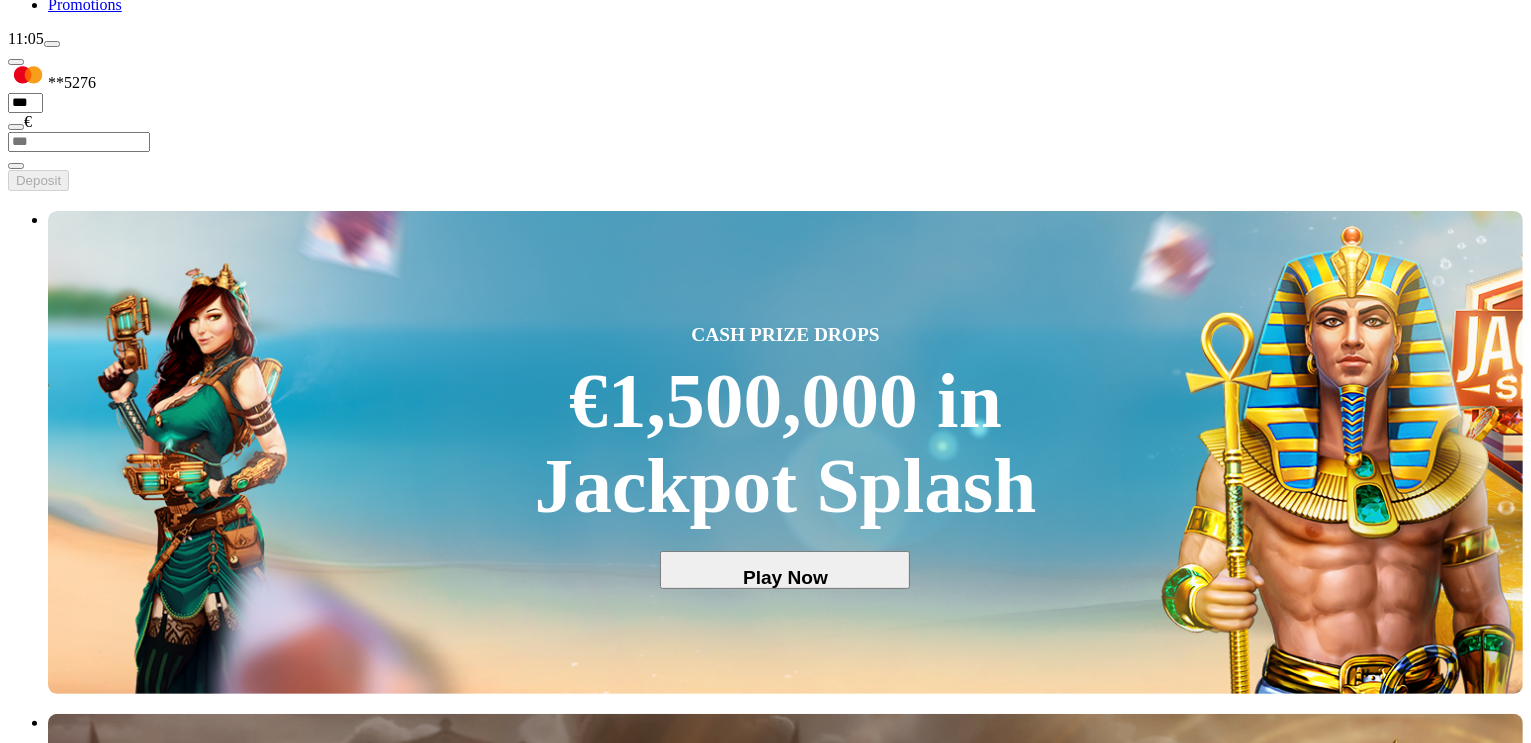scroll, scrollTop: 320, scrollLeft: 0, axis: vertical 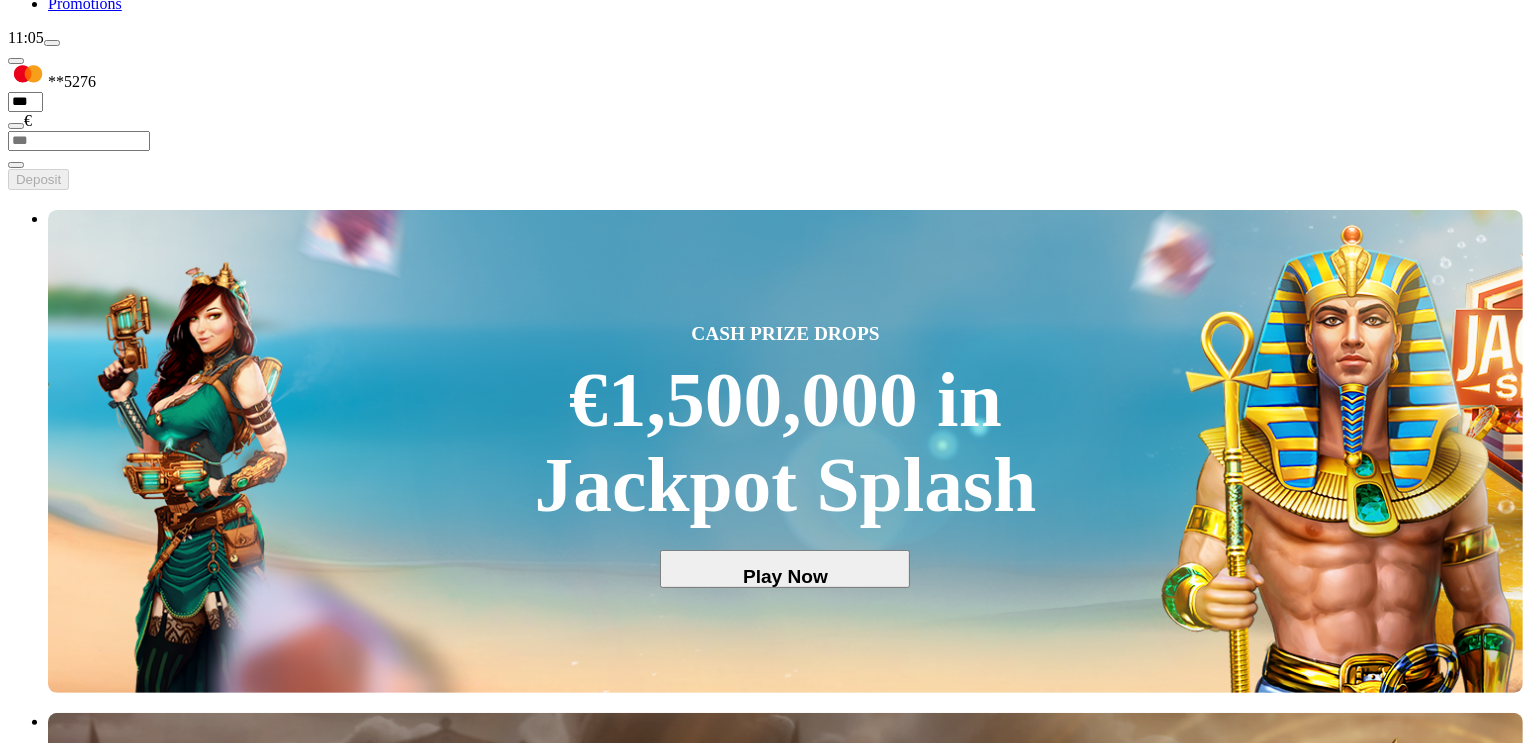 click at bounding box center [32, 2587] 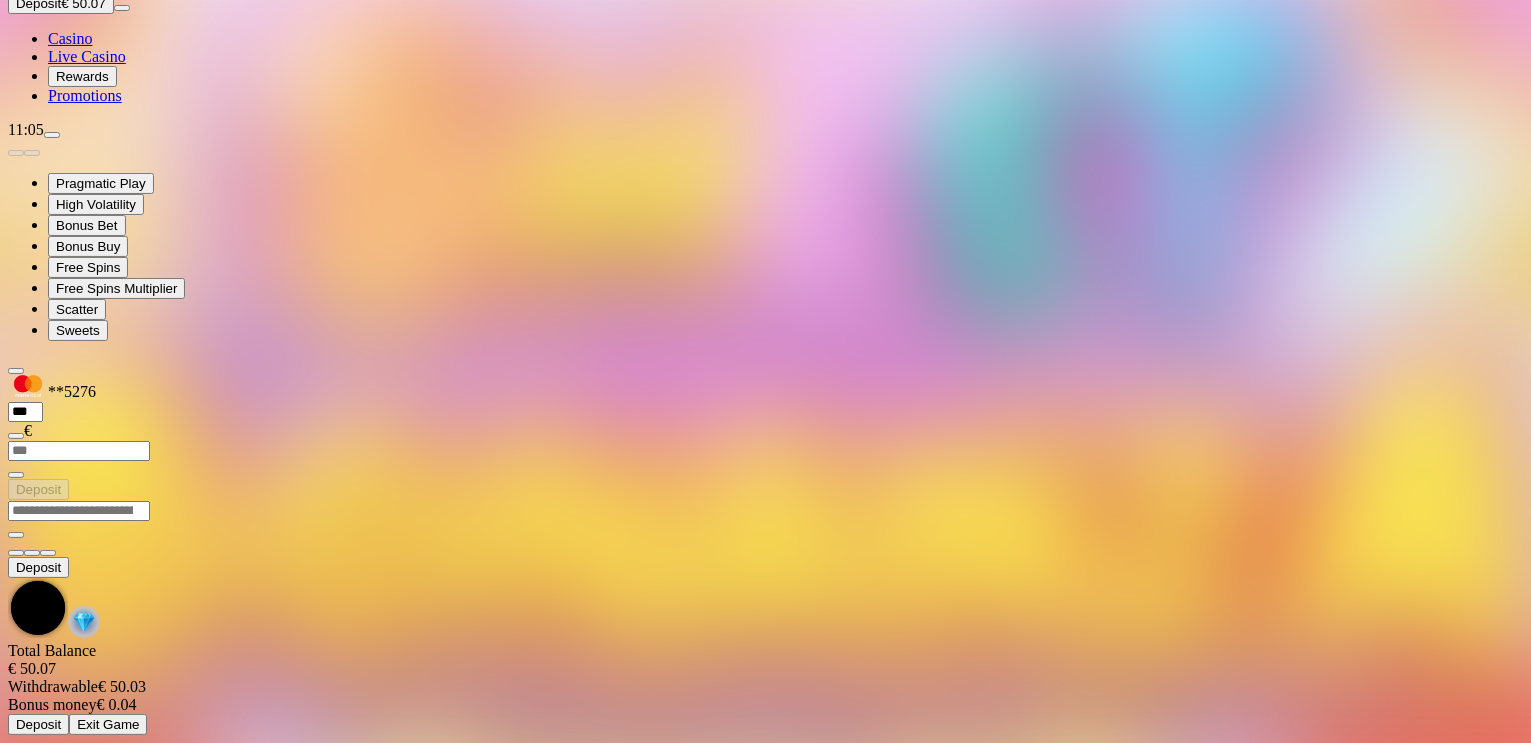 scroll, scrollTop: 0, scrollLeft: 0, axis: both 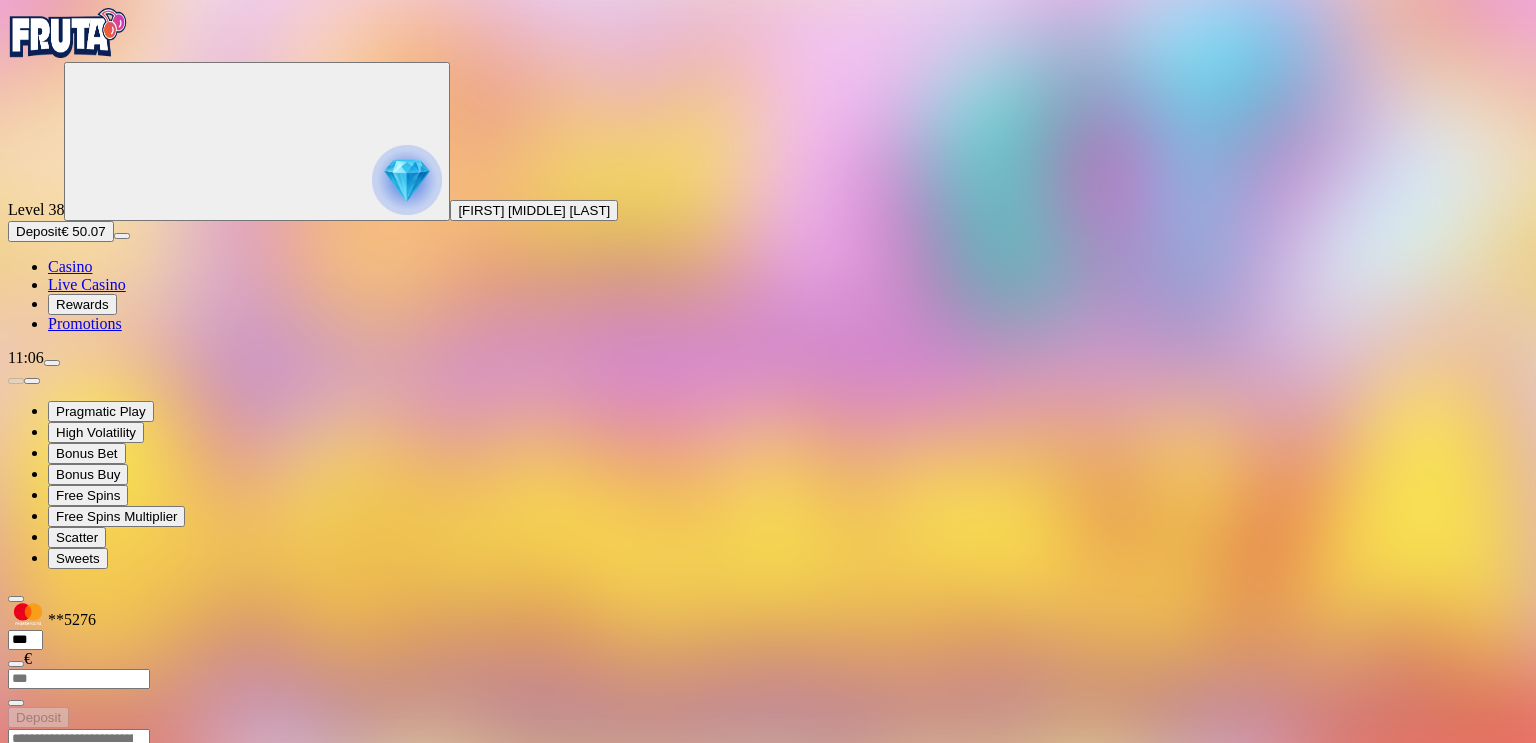 click at bounding box center (16, 921) 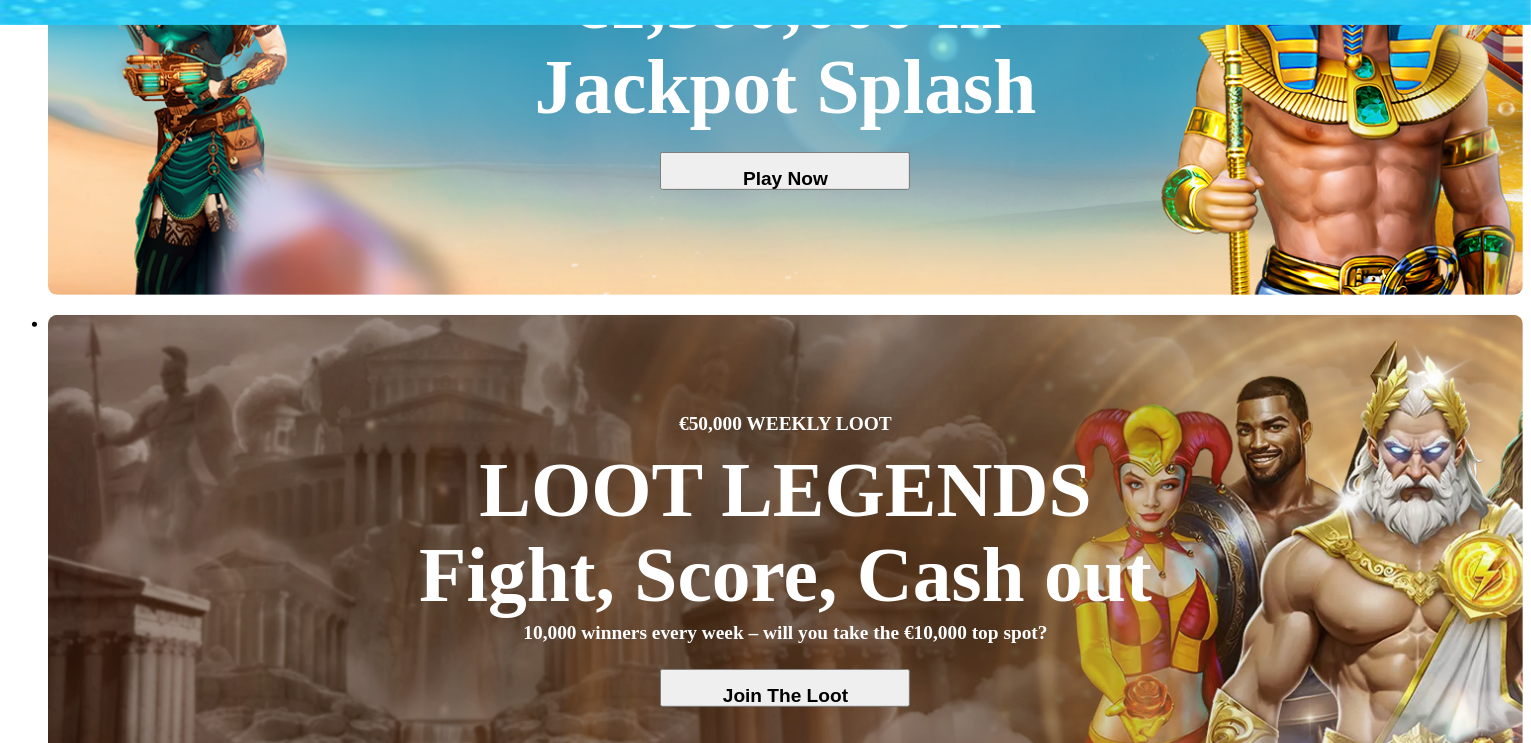 scroll, scrollTop: 720, scrollLeft: 0, axis: vertical 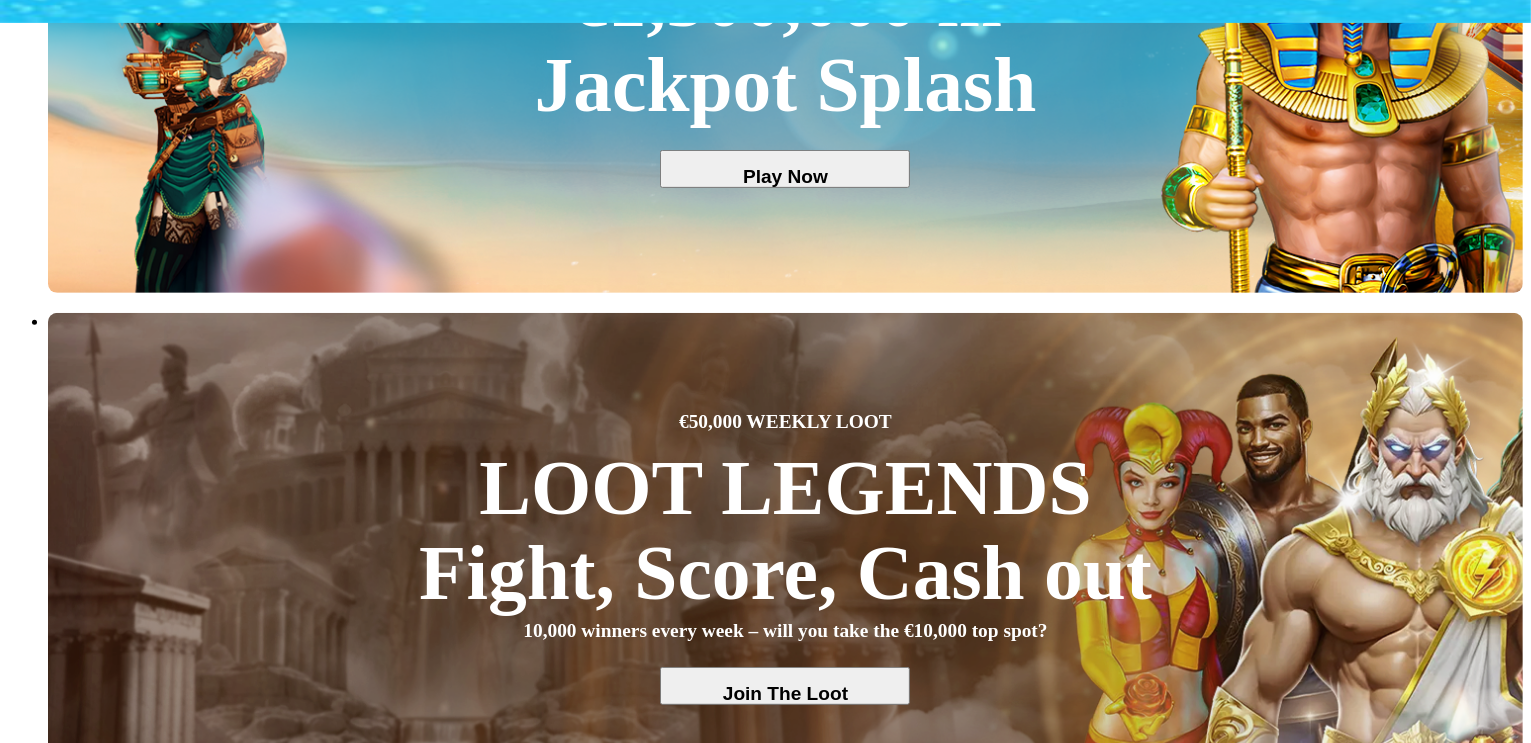 click on "Play Now" at bounding box center [80, 4929] 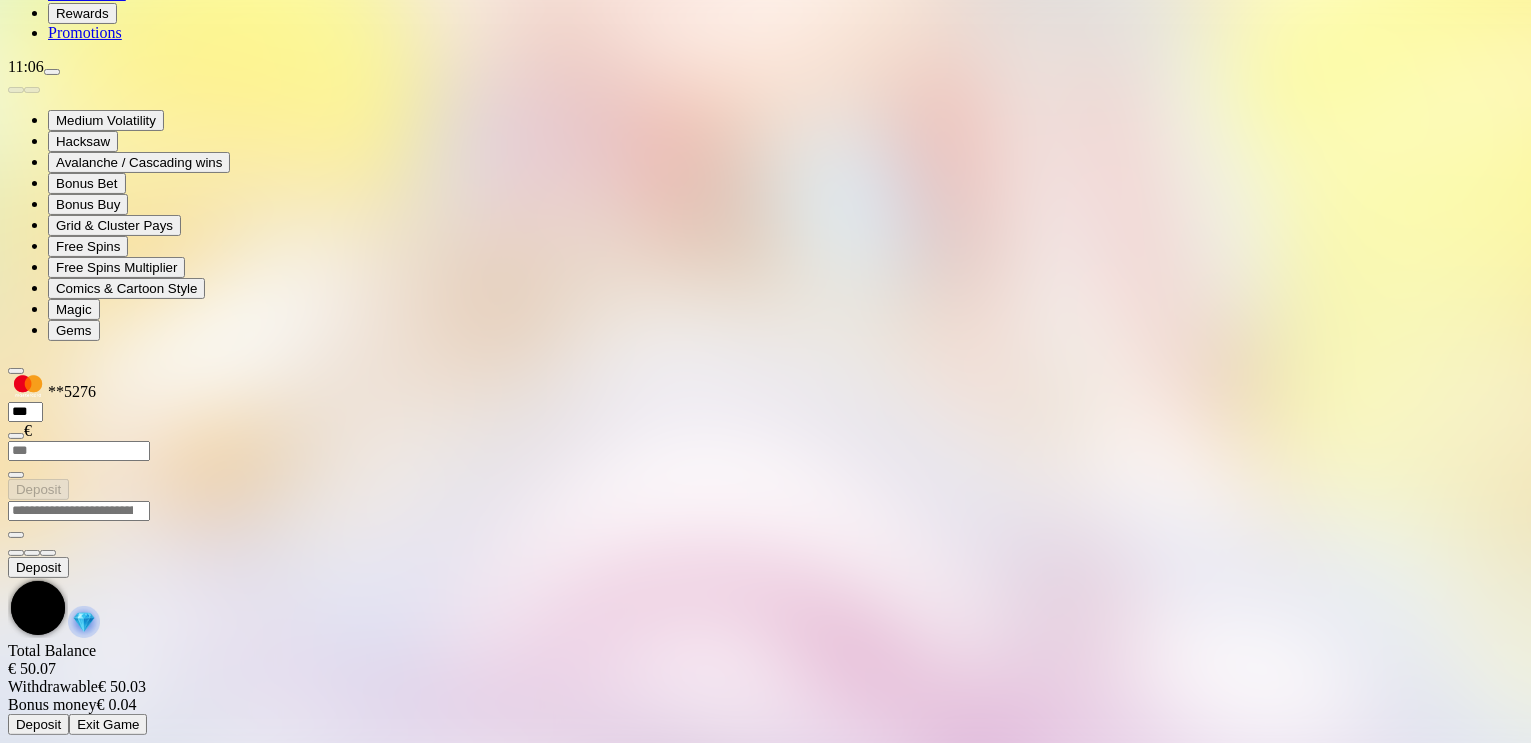 scroll, scrollTop: 0, scrollLeft: 0, axis: both 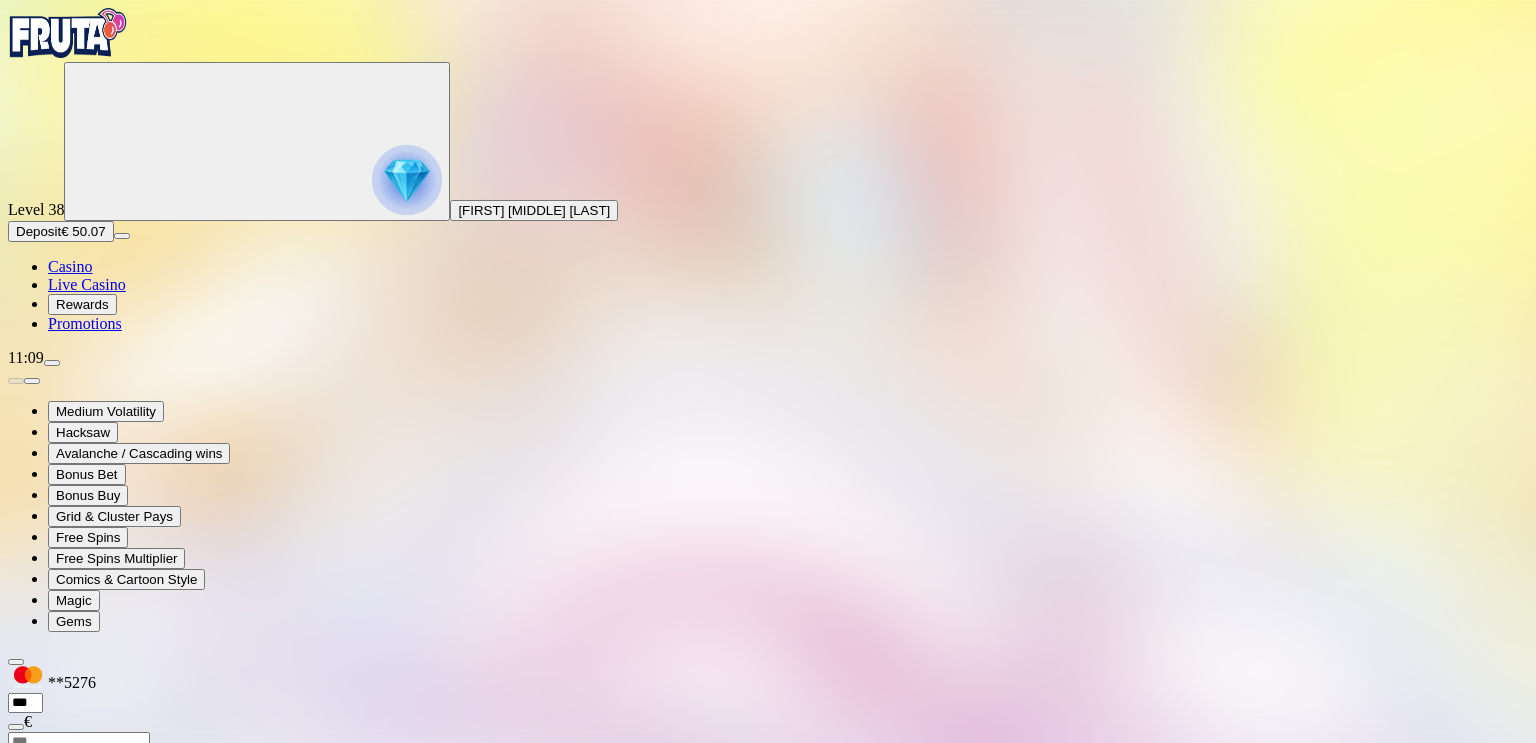 click at bounding box center [68, 33] 